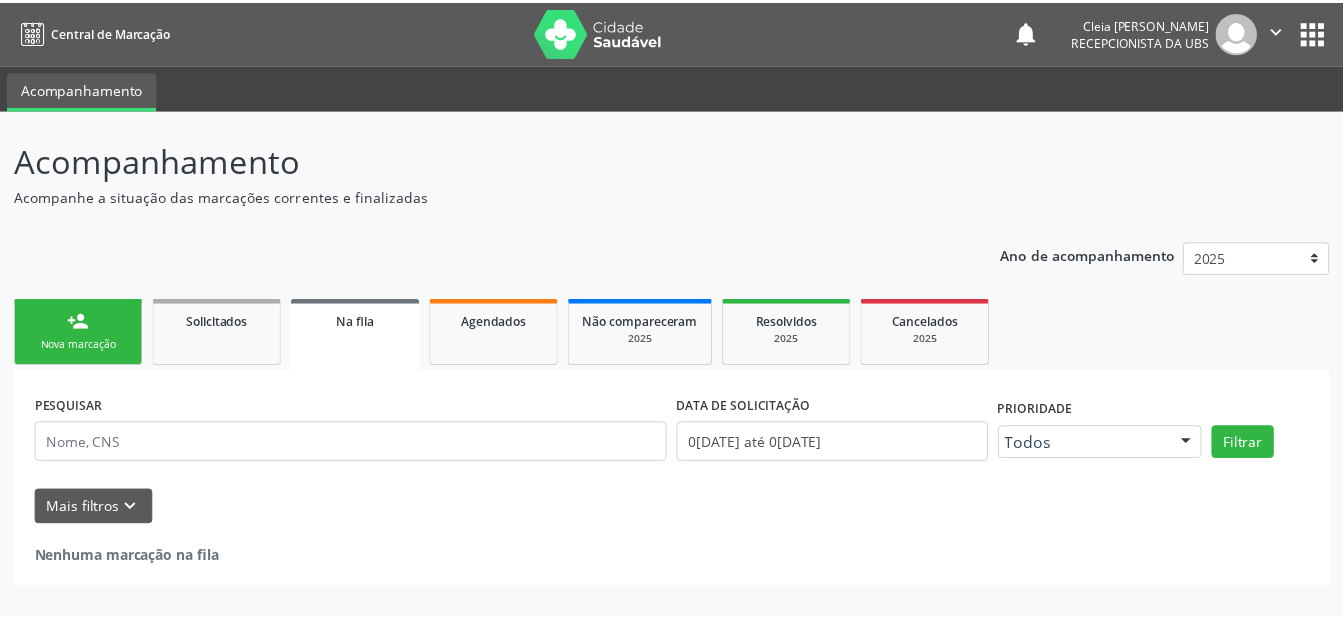 scroll, scrollTop: 0, scrollLeft: 0, axis: both 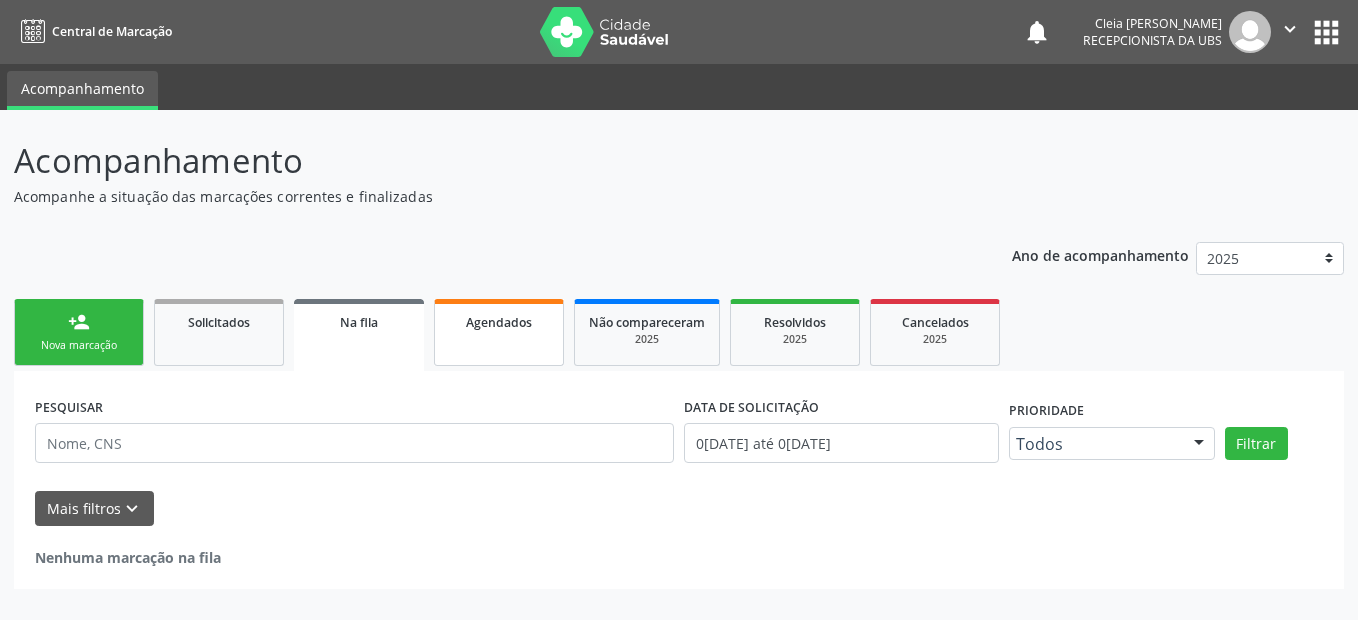 click on "Agendados" at bounding box center [499, 332] 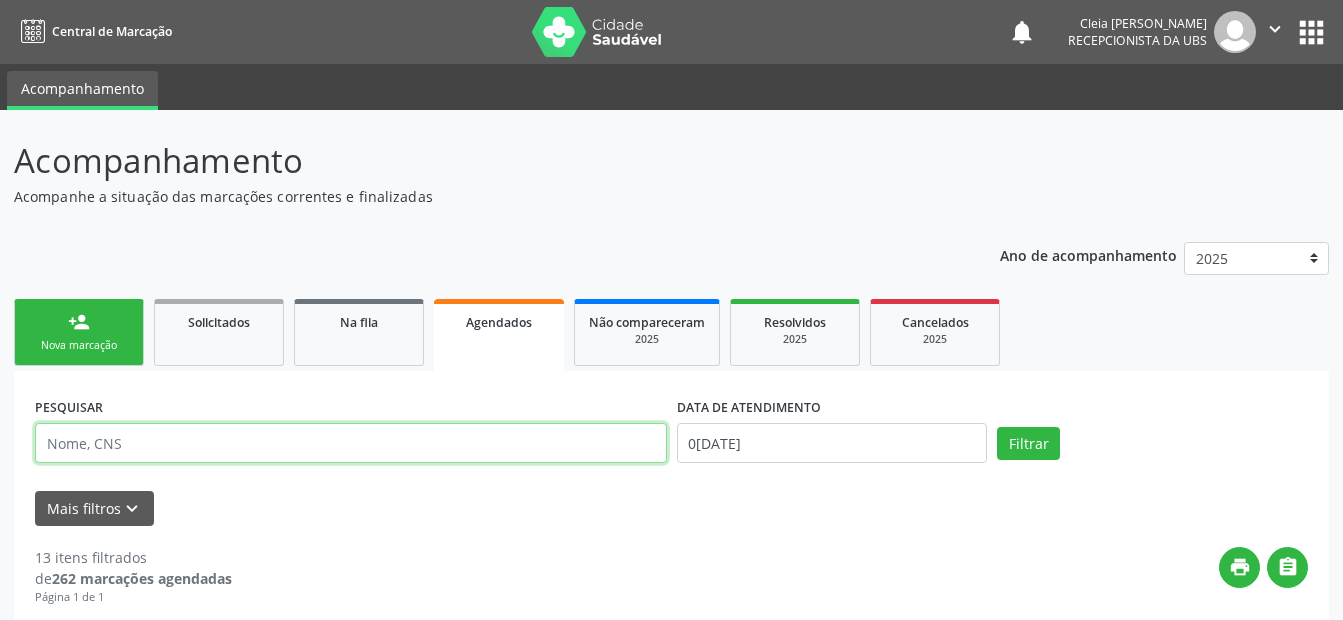 click at bounding box center [351, 443] 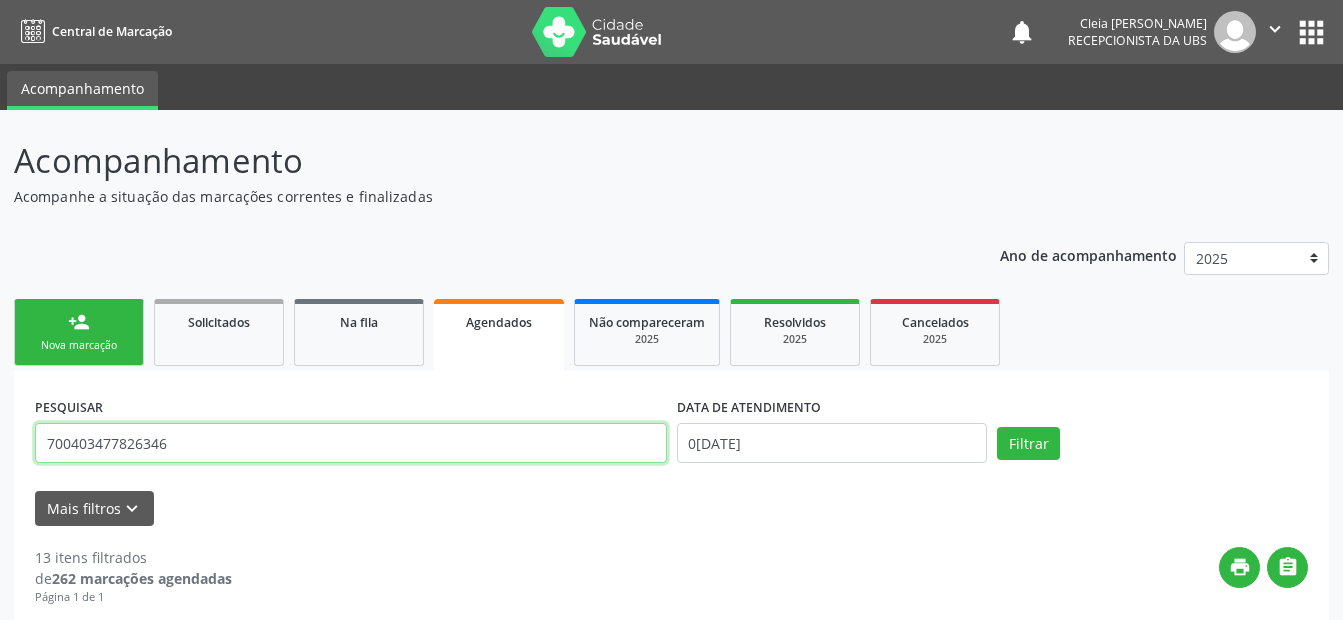 type on "700403477826346" 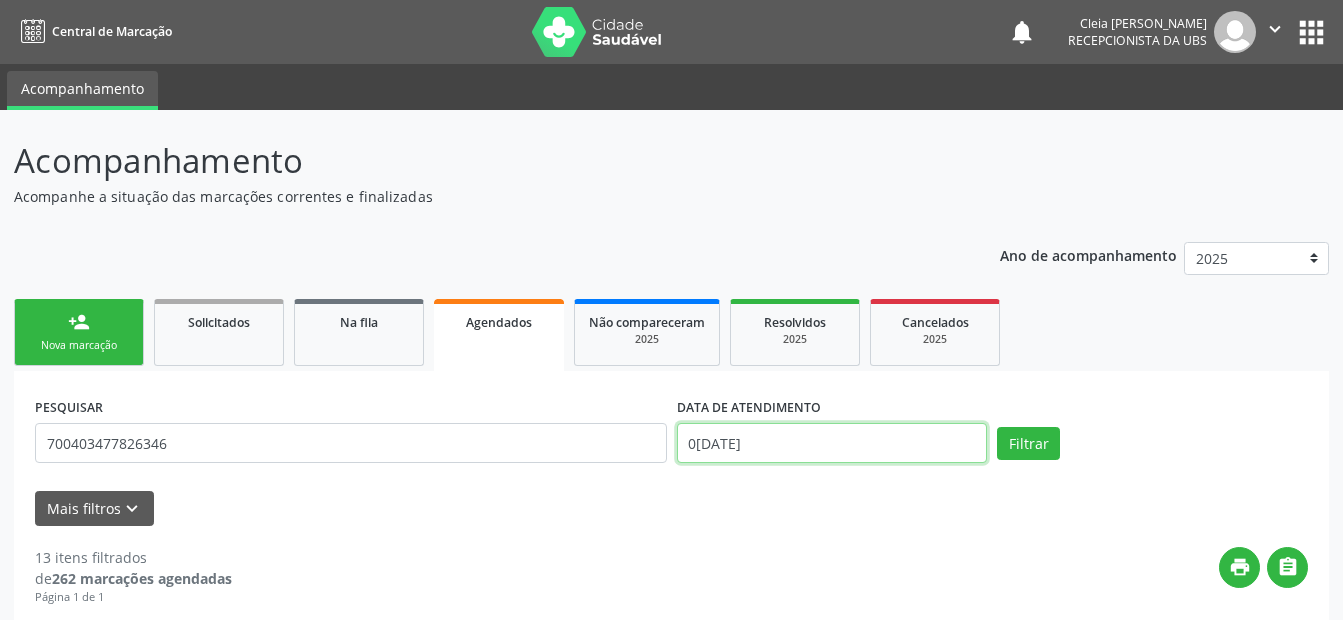click on "0[DATE]" at bounding box center [832, 443] 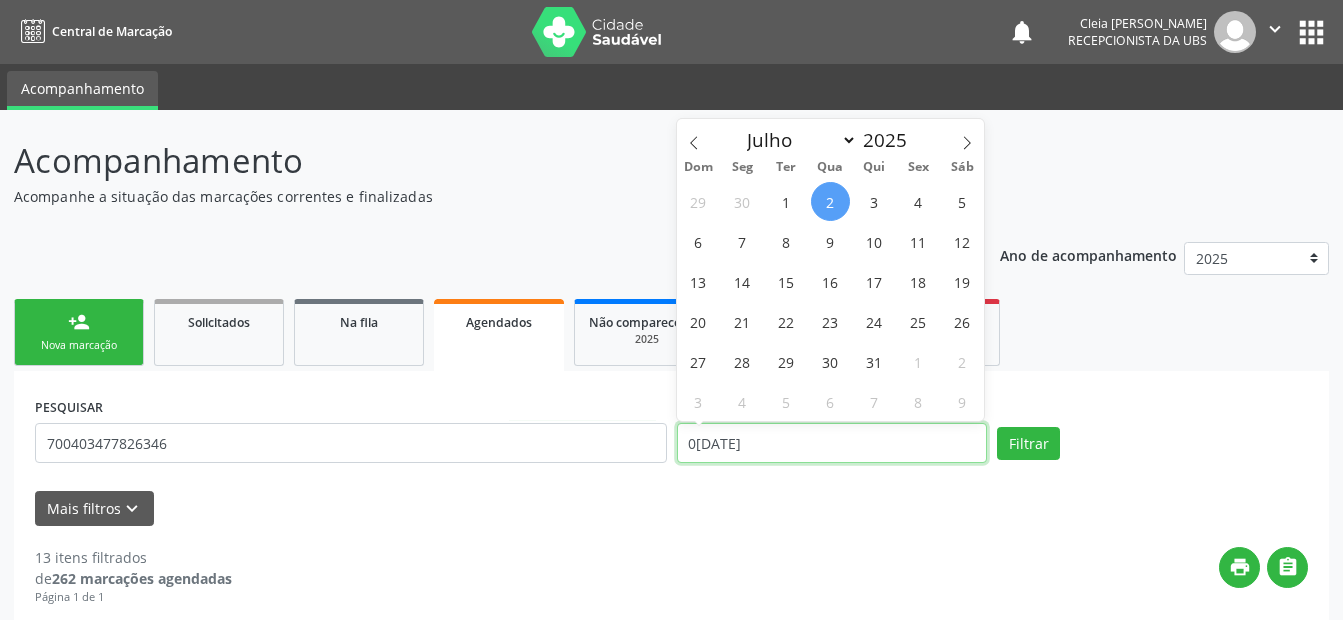 click on "0[DATE]" at bounding box center (832, 443) 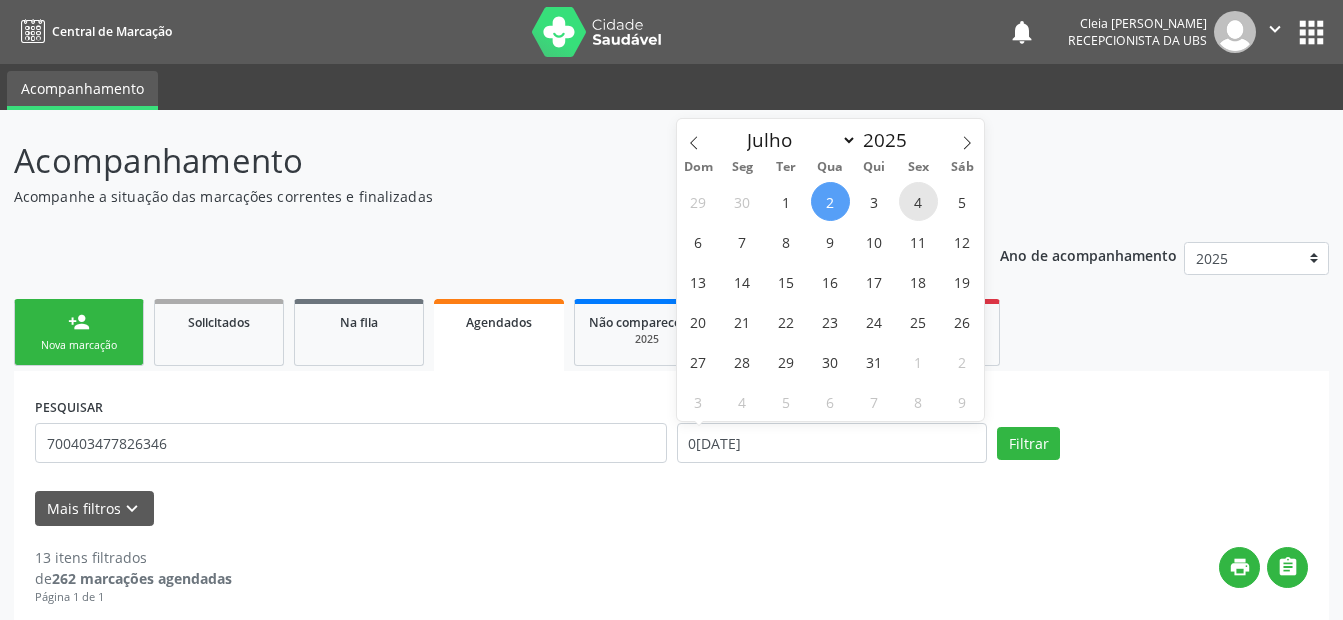 click on "4" at bounding box center [918, 201] 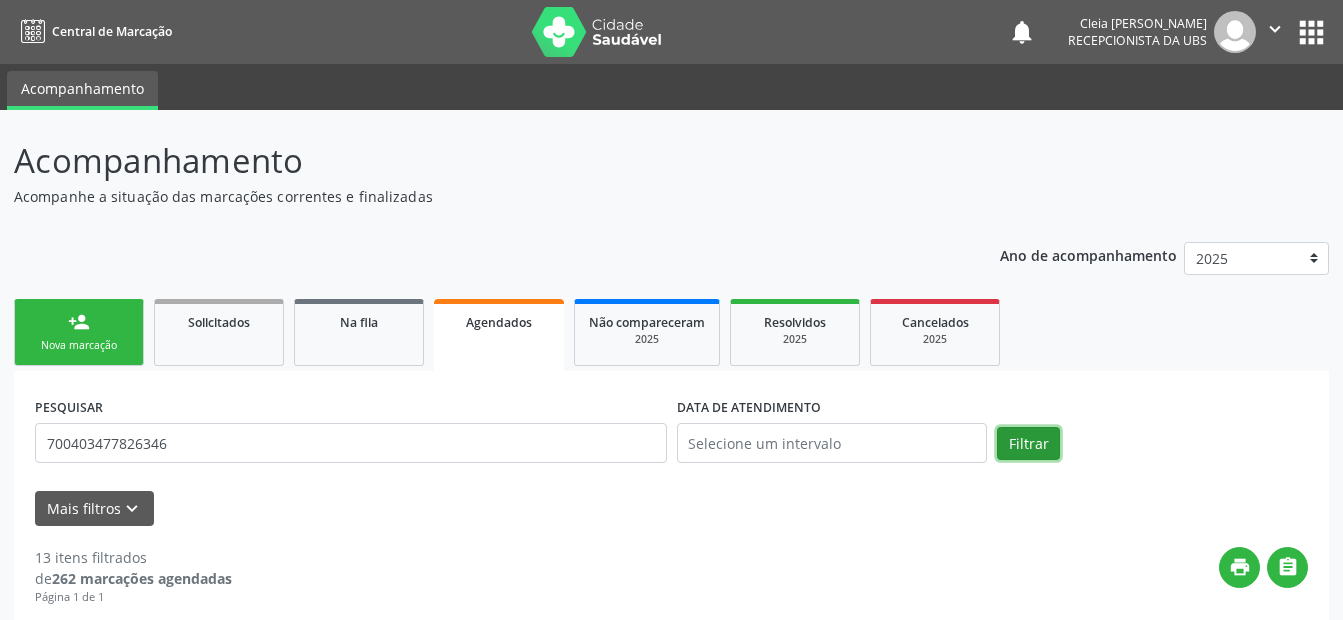 click on "Filtrar" at bounding box center [1028, 444] 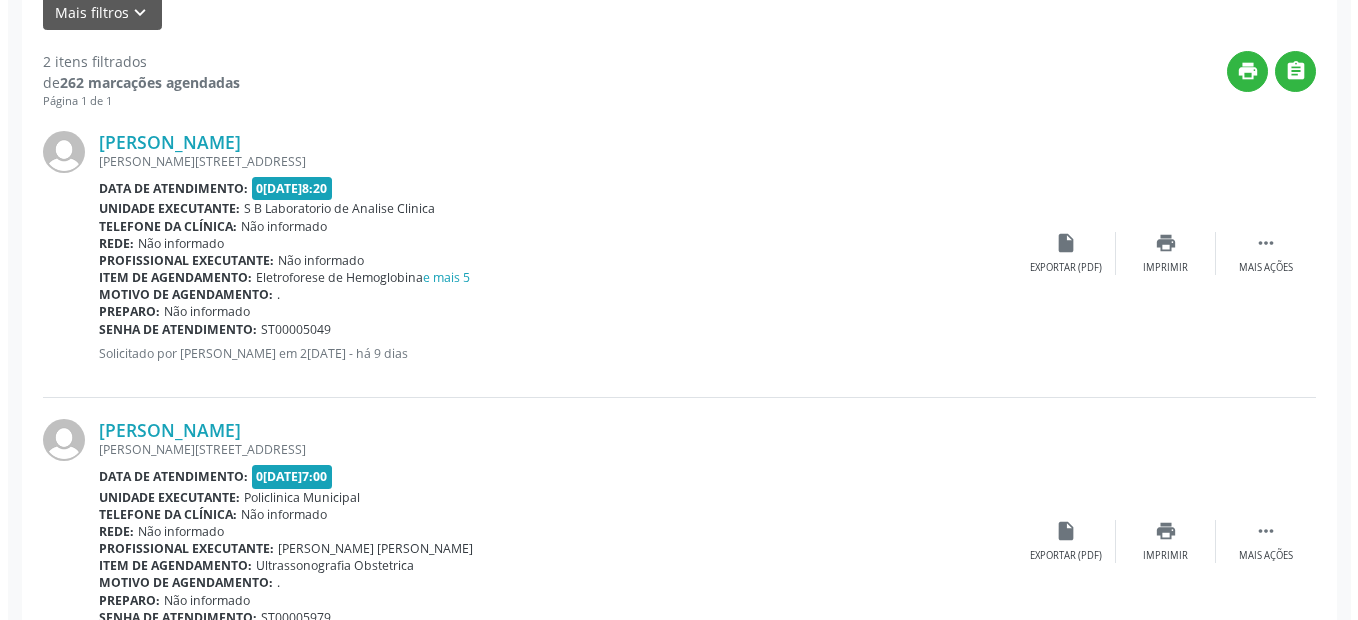 scroll, scrollTop: 596, scrollLeft: 0, axis: vertical 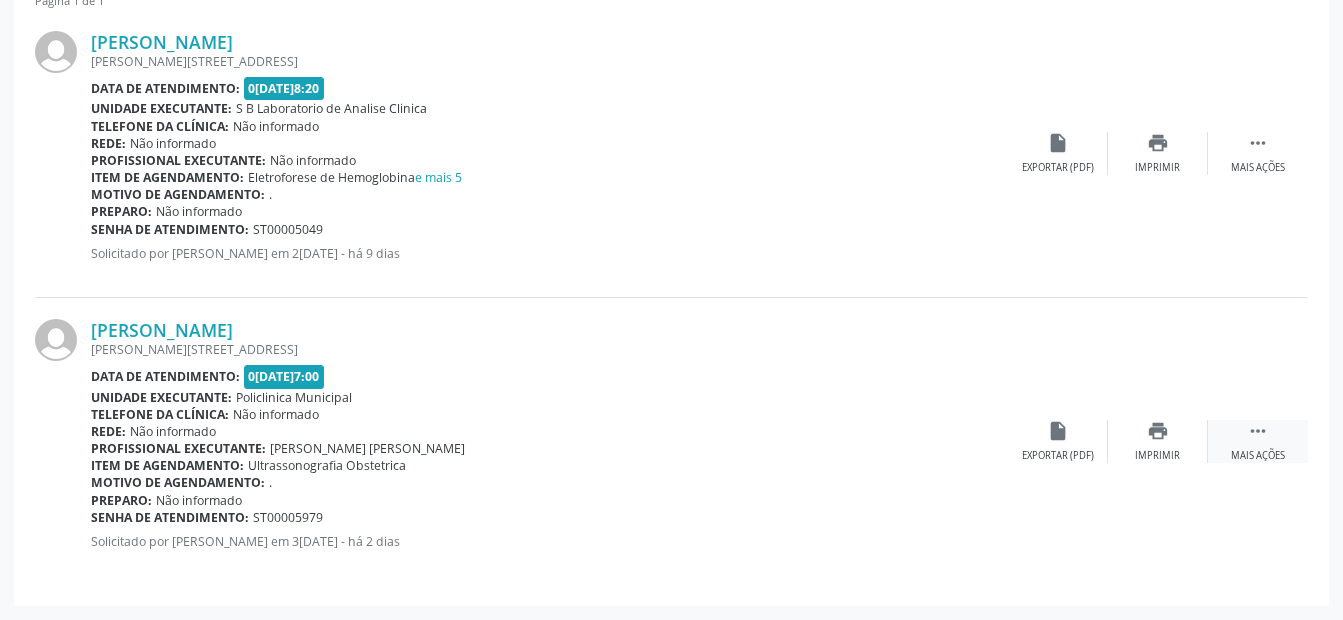 click on "Mais ações" at bounding box center [1258, 456] 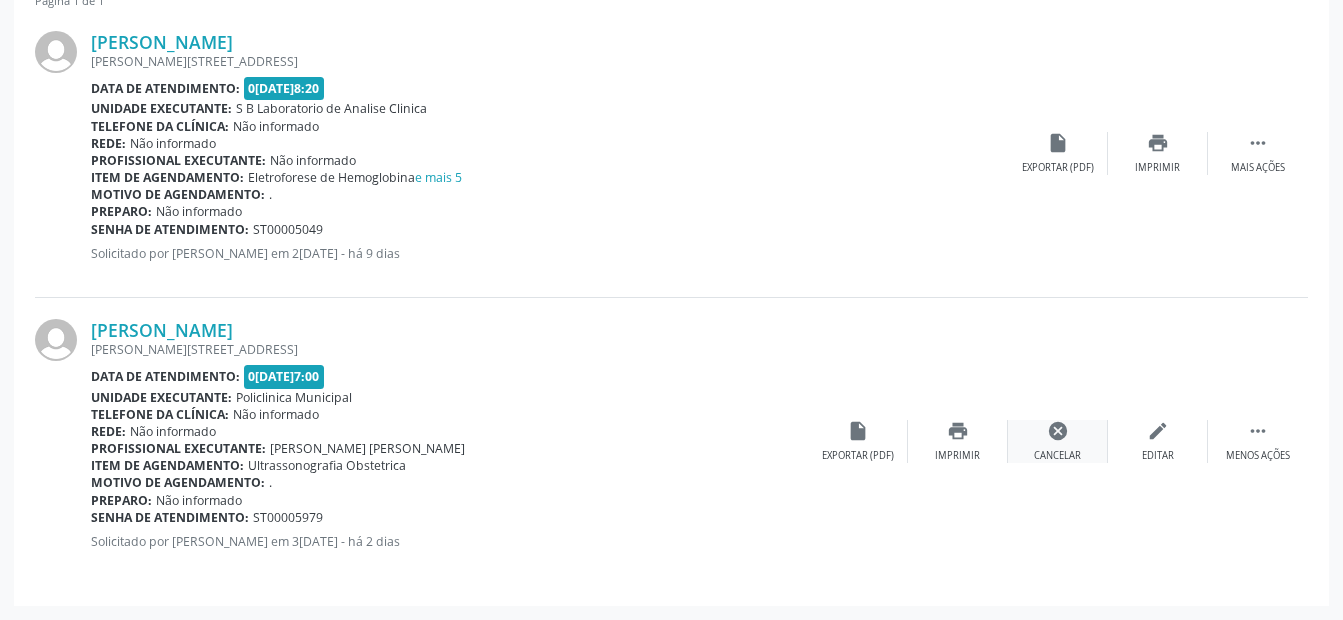 click on "Cancelar" at bounding box center [1057, 456] 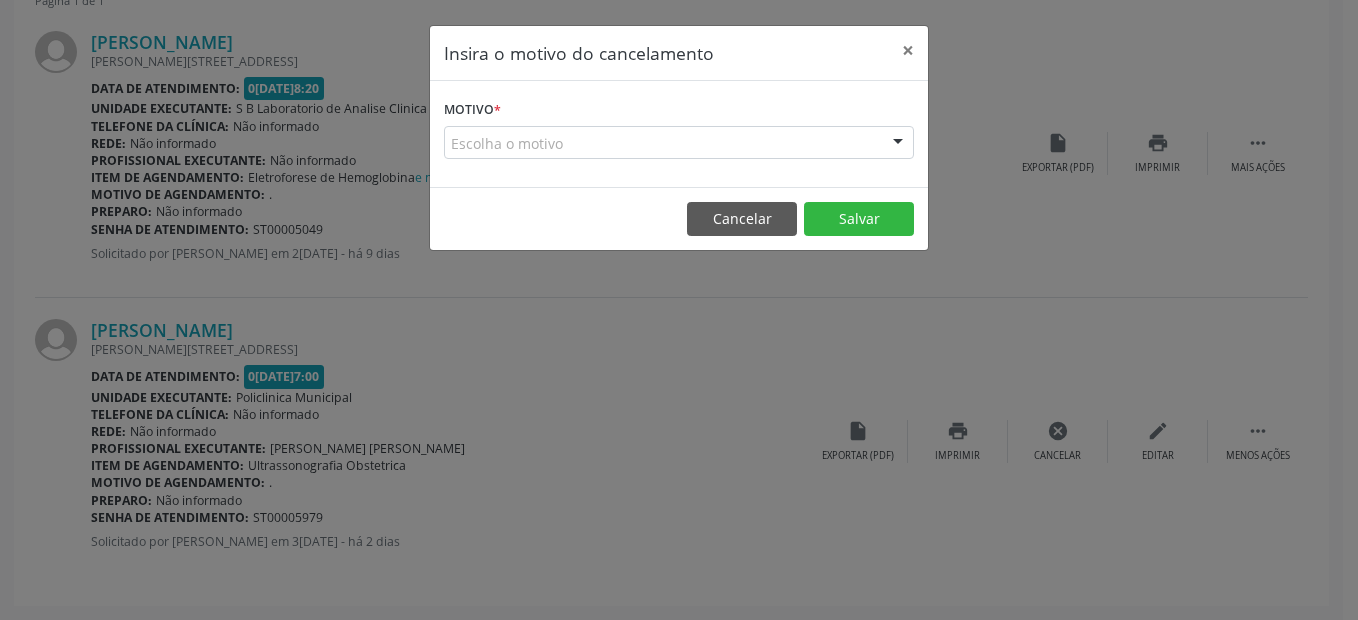 click on "Escolha o motivo" at bounding box center (679, 143) 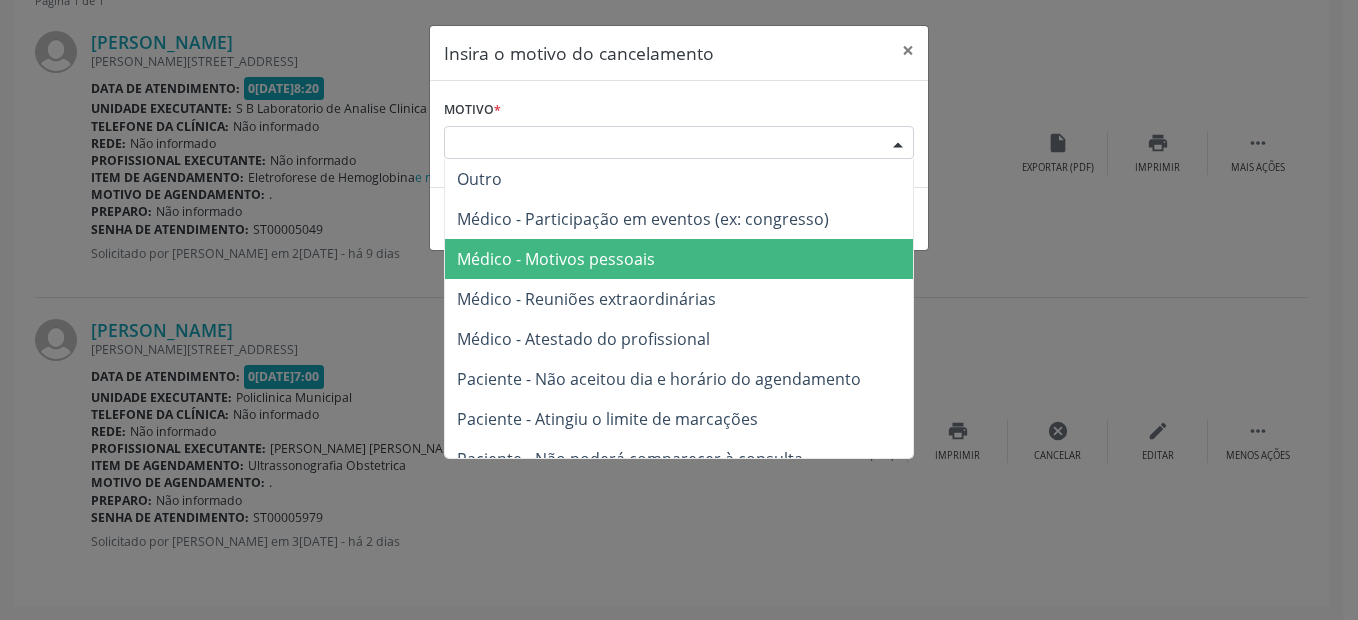 click on "Médico - Motivos pessoais" at bounding box center [556, 259] 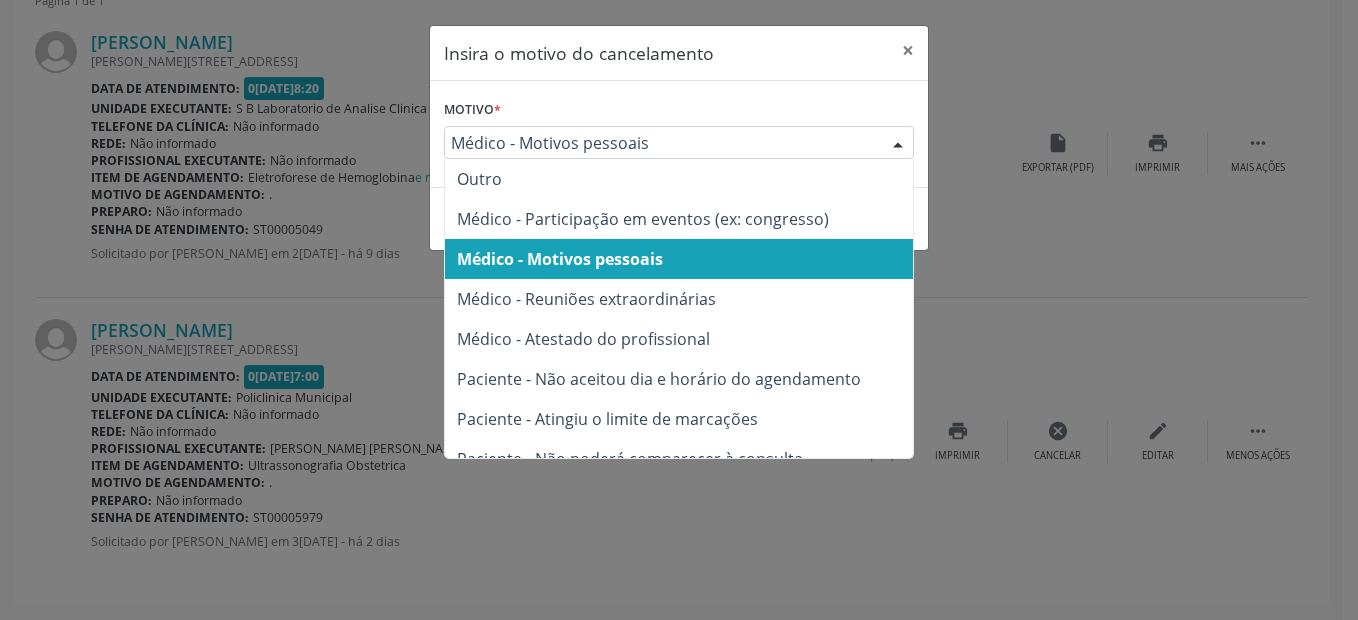 click on "Médico - Motivos pessoais" at bounding box center (662, 143) 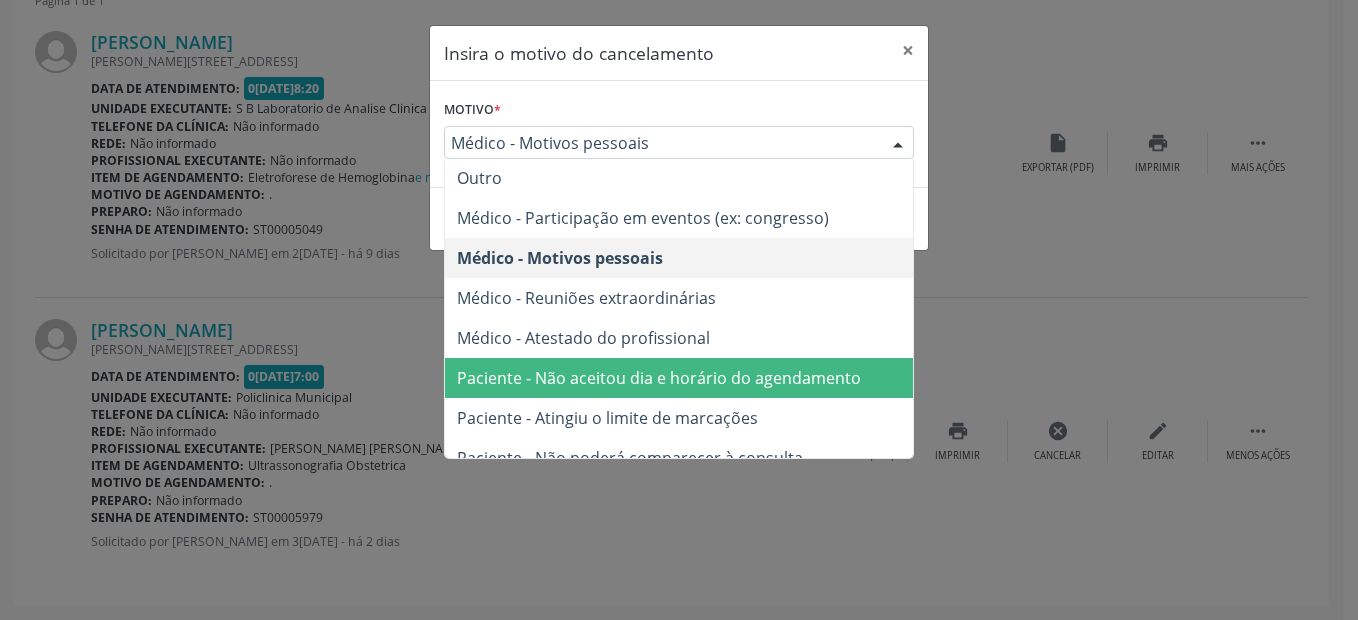 scroll, scrollTop: 0, scrollLeft: 0, axis: both 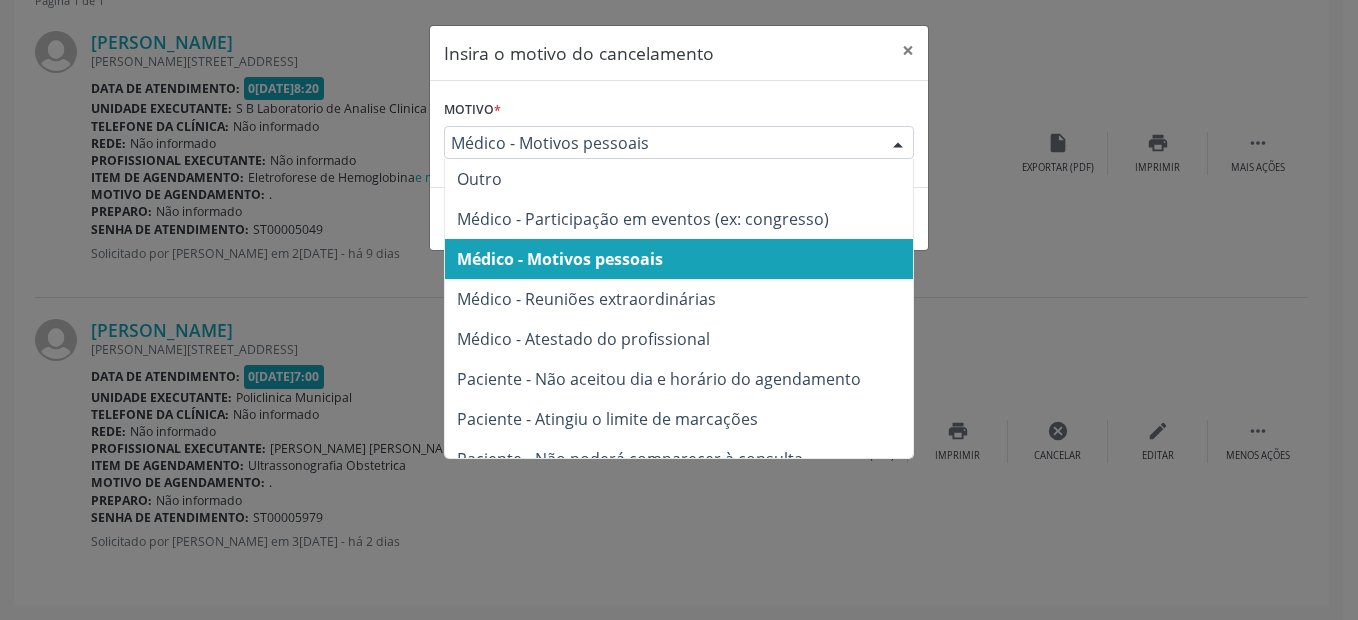 click on "Insira o motivo do cancelamento ×
Motivo
*
Médico - Motivos pessoais         Outro   Médico - Participação em eventos (ex: congresso)   Médico - Motivos pessoais   Médico - Reuniões extraordinárias   Médico - Atestado do profissional   Paciente - Não aceitou dia e horário do agendamento   Paciente - Atingiu o limite de marcações   Paciente - Não poderá comparecer à consulta   Paciente - Não aceitou médico ou especialidade   Médico - Sem vaga disponível
Nenhum resultado encontrado para: "   "
Não há nenhuma opção para ser exibida.
Cancelar Salvar" at bounding box center [679, 310] 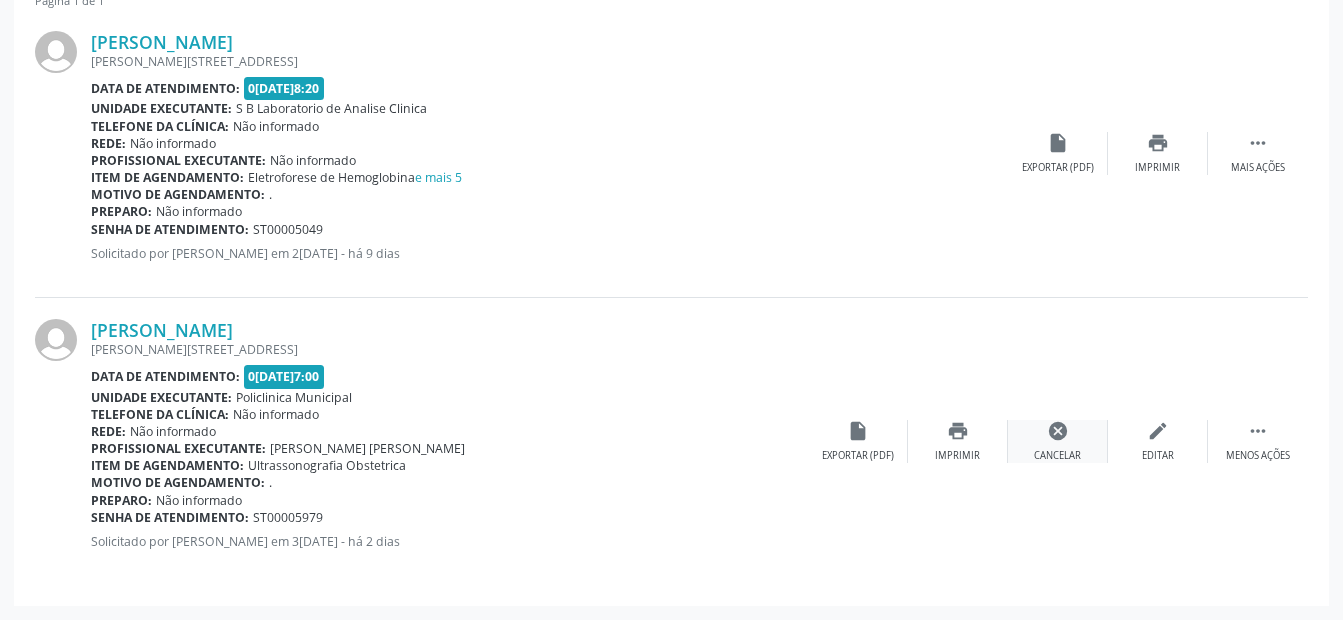 click on "Cancelar" at bounding box center (1057, 456) 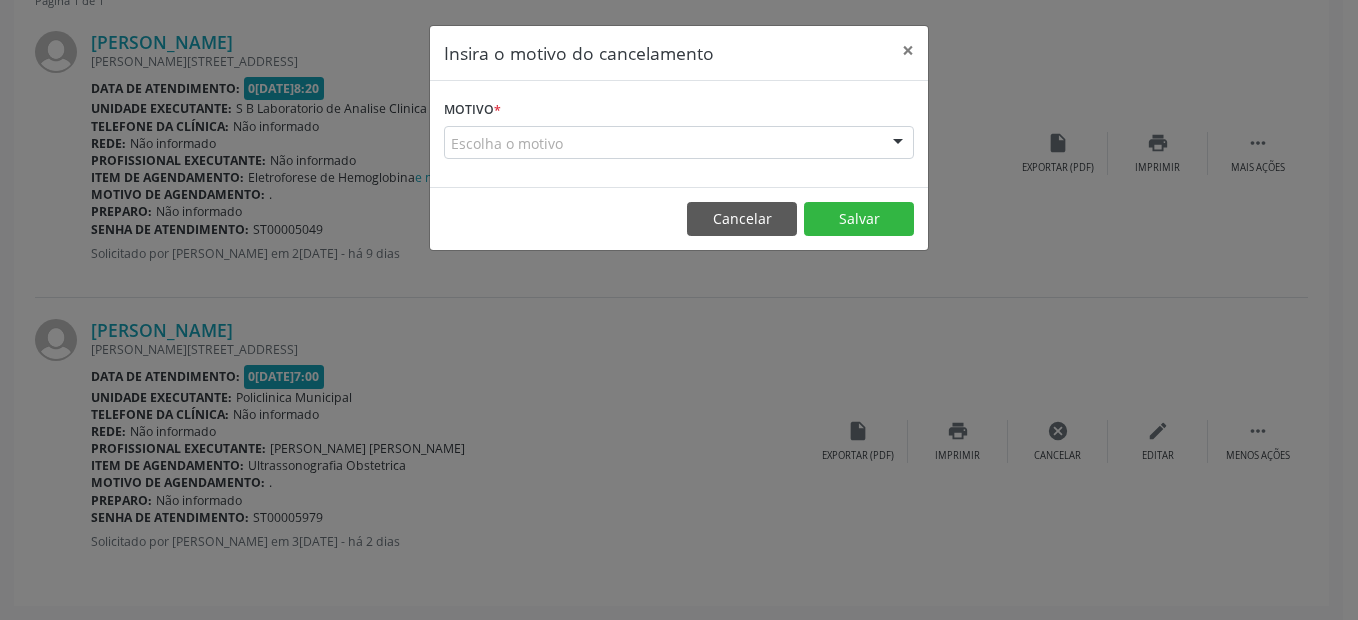 click on "Escolha o motivo" at bounding box center [679, 143] 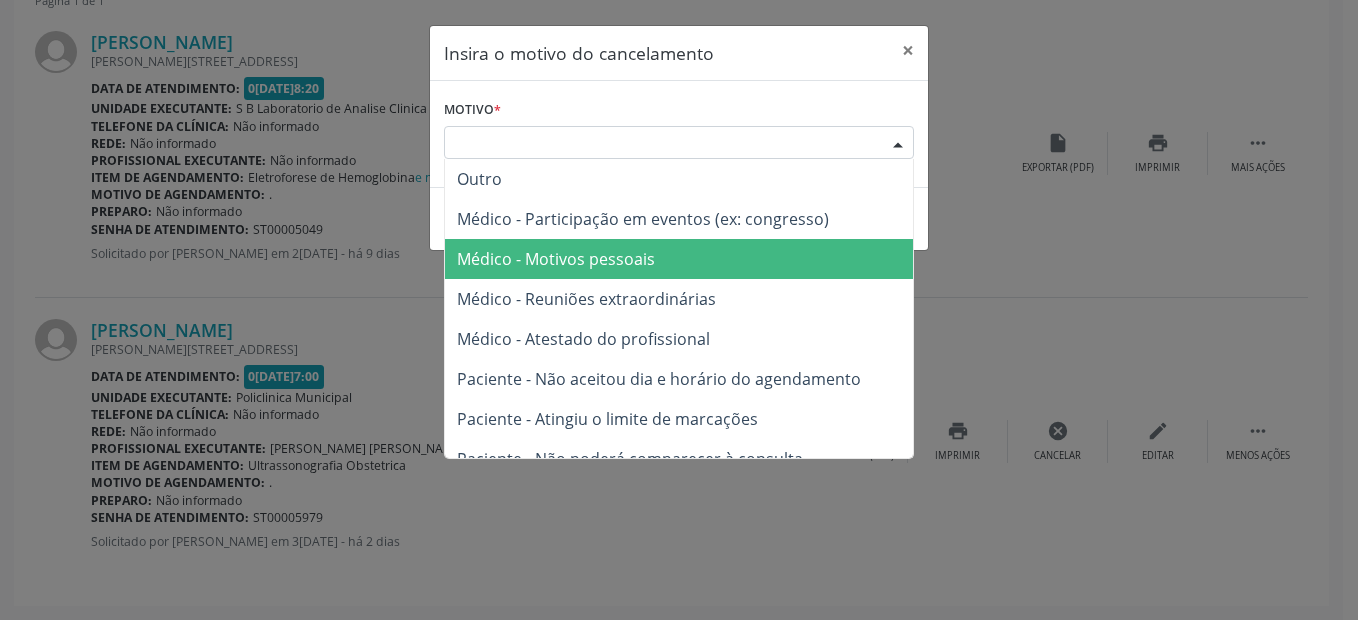 click on "Médico - Motivos pessoais" at bounding box center (556, 259) 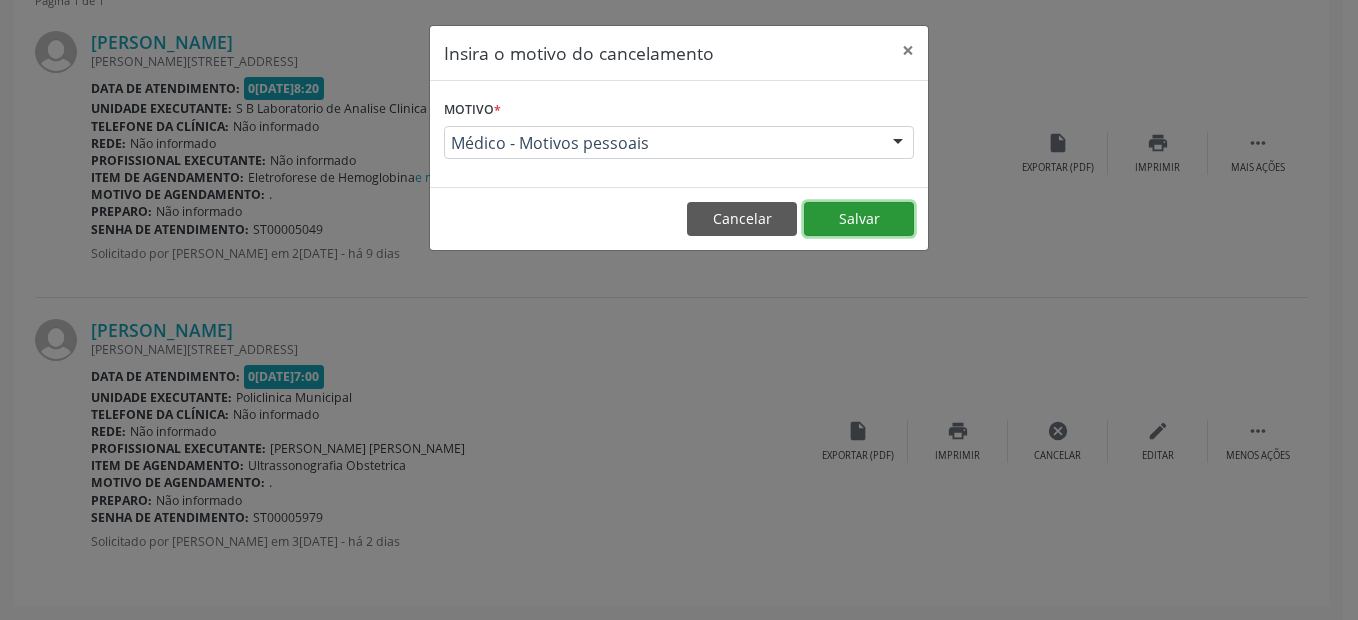 click on "Salvar" at bounding box center [859, 219] 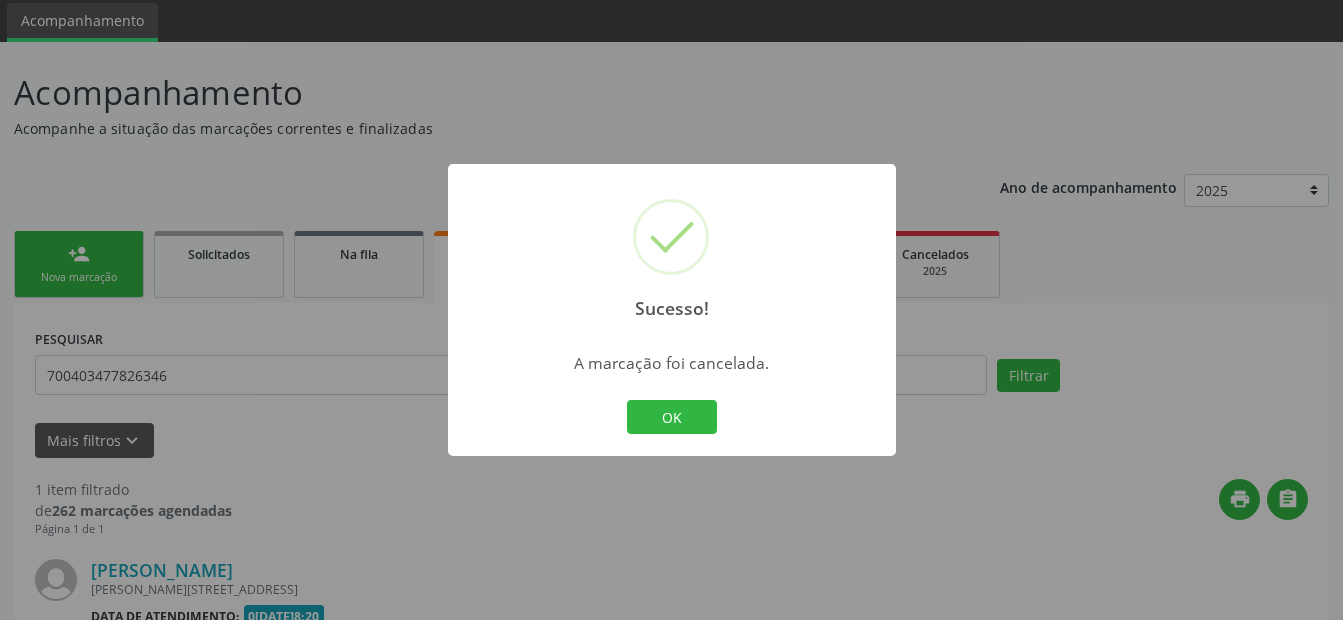scroll, scrollTop: 308, scrollLeft: 0, axis: vertical 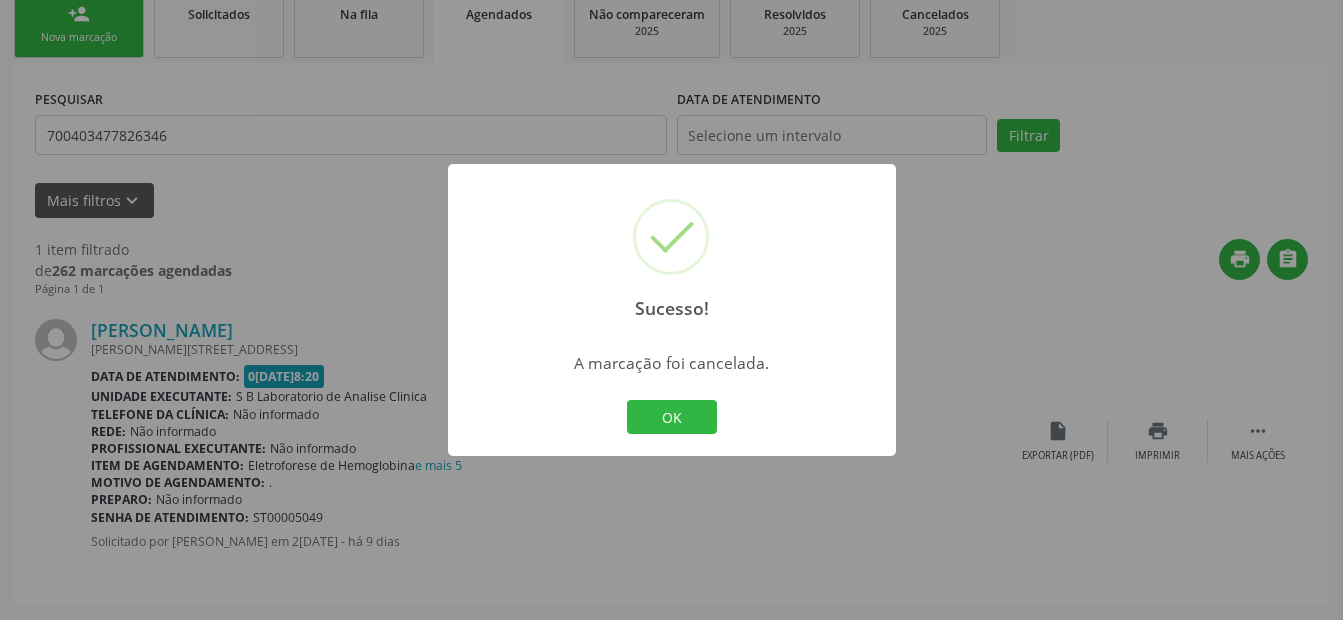 click on "OK Cancel" at bounding box center (671, 417) 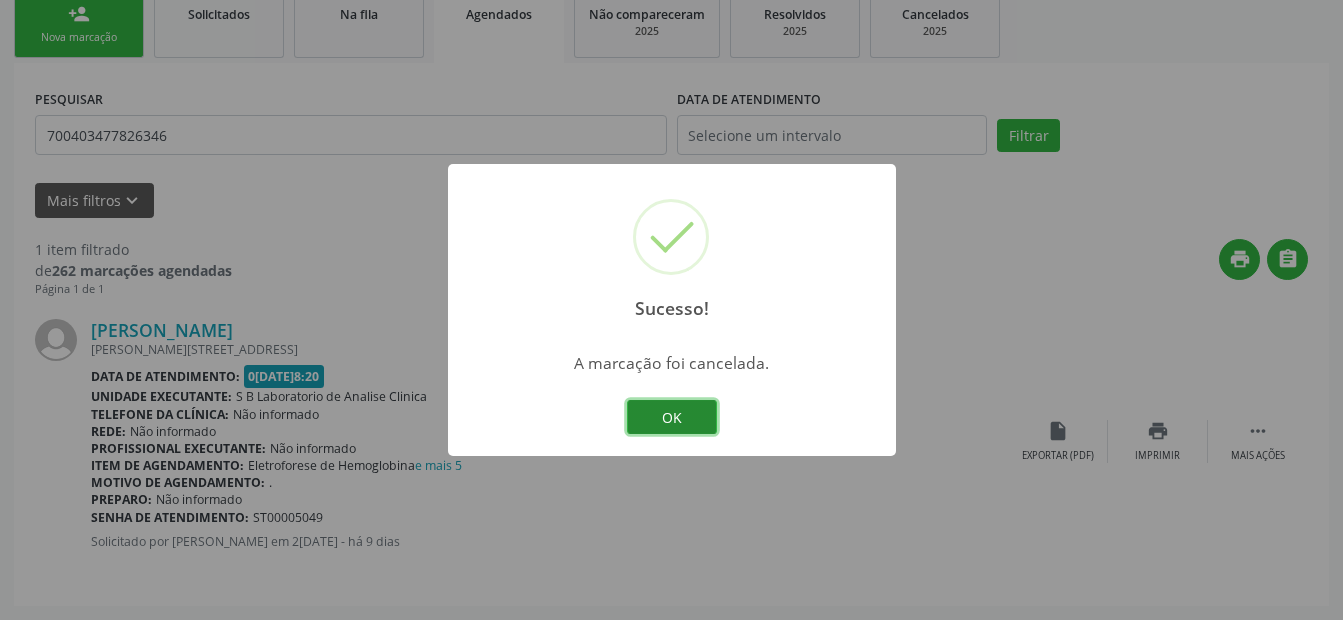 click on "OK" at bounding box center [672, 417] 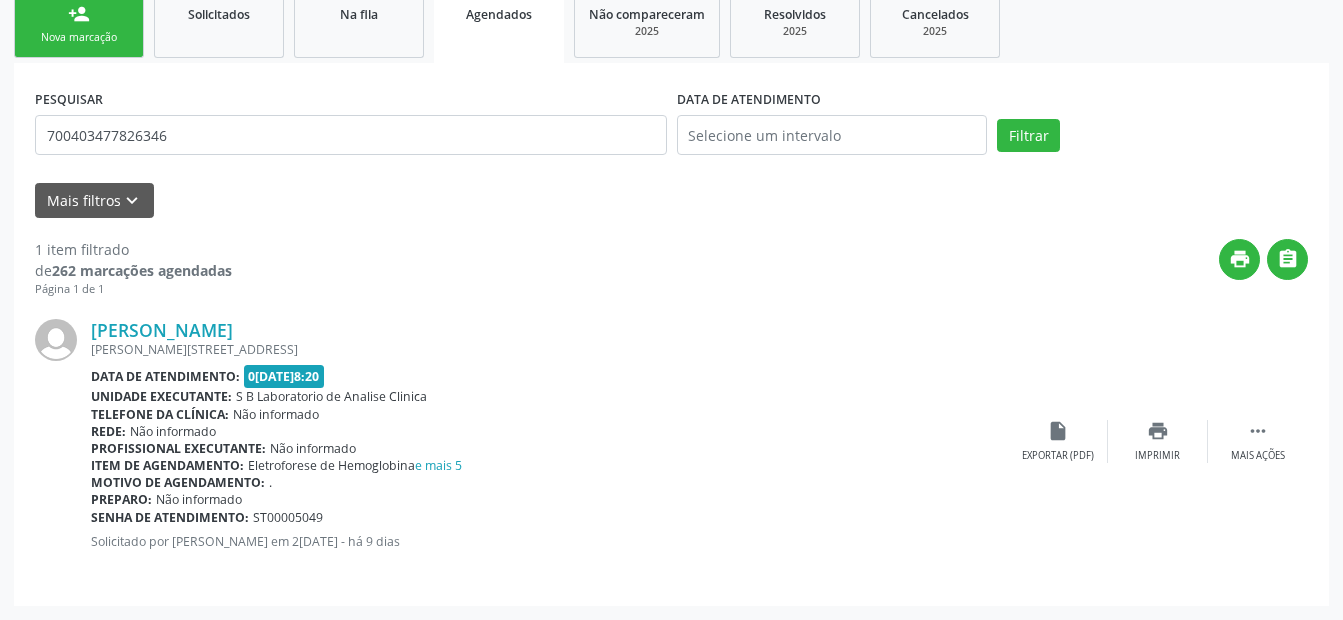 scroll, scrollTop: 0, scrollLeft: 0, axis: both 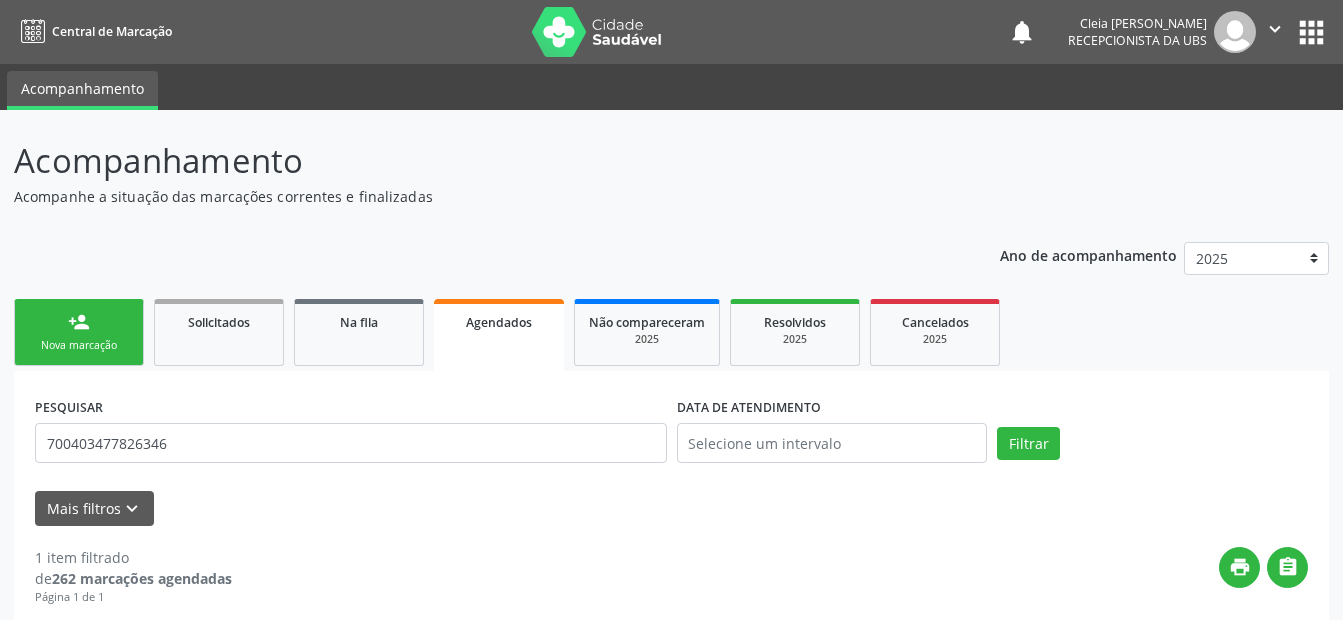 click on "person_add" at bounding box center (79, 322) 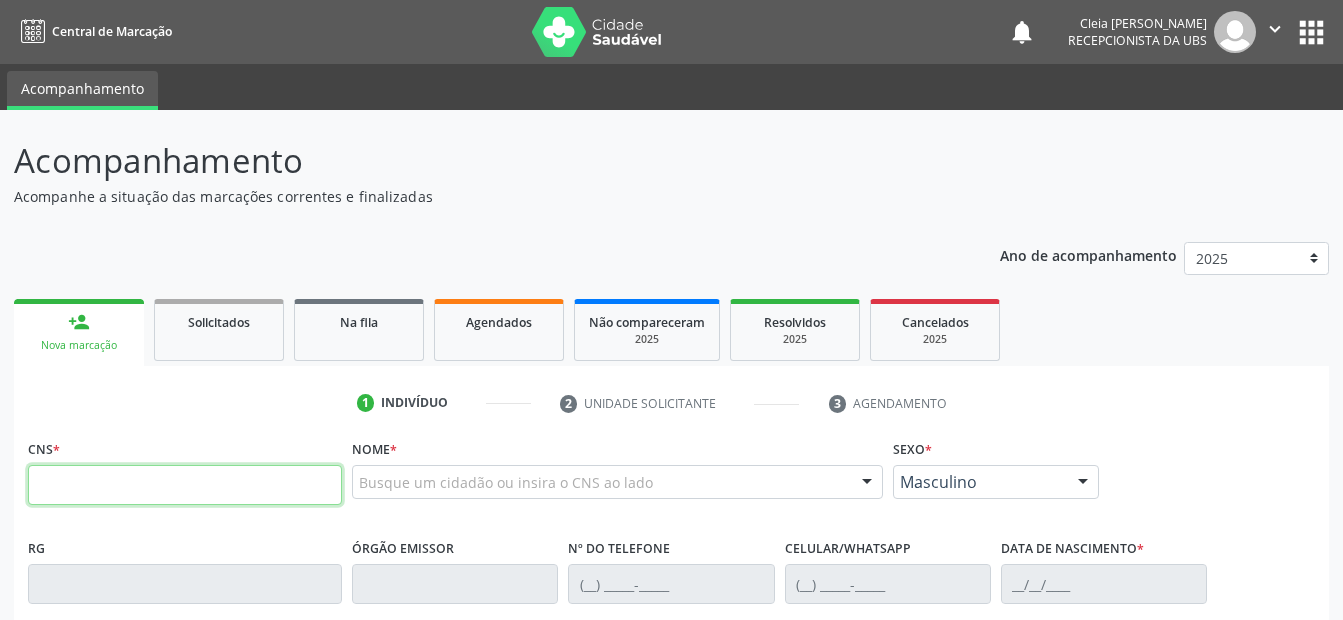 click at bounding box center (185, 485) 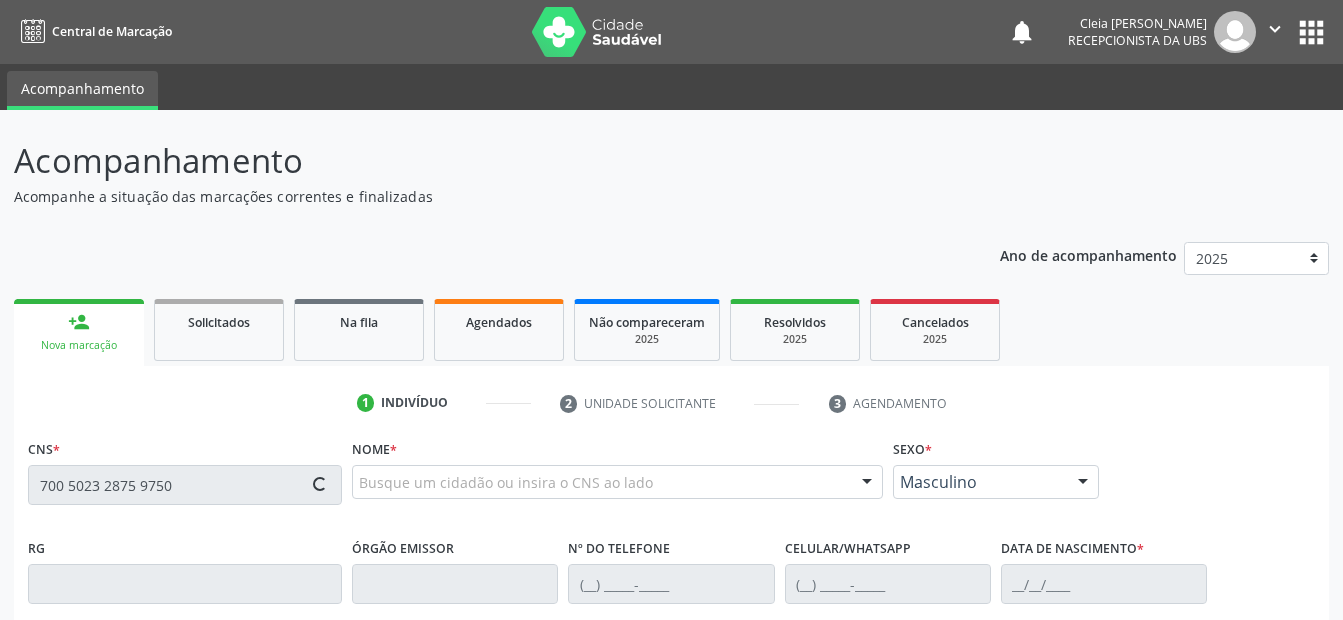 type on "700 5023 2875 9750" 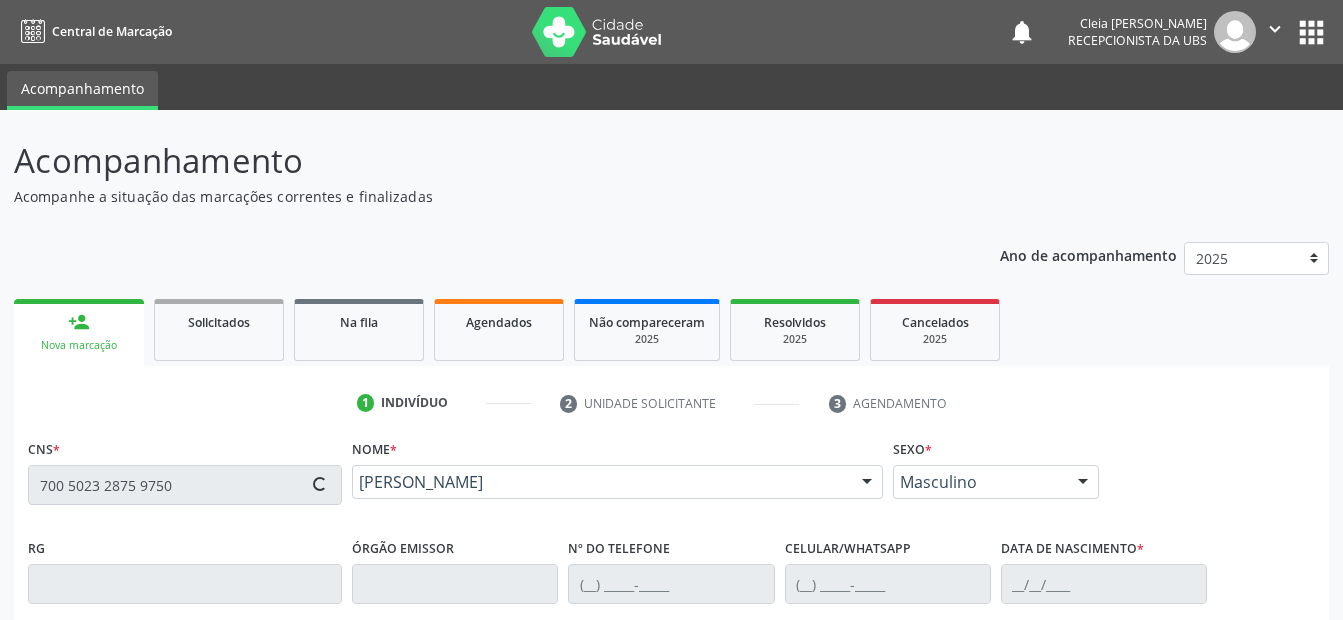 type on "[PHONE_NUMBER]" 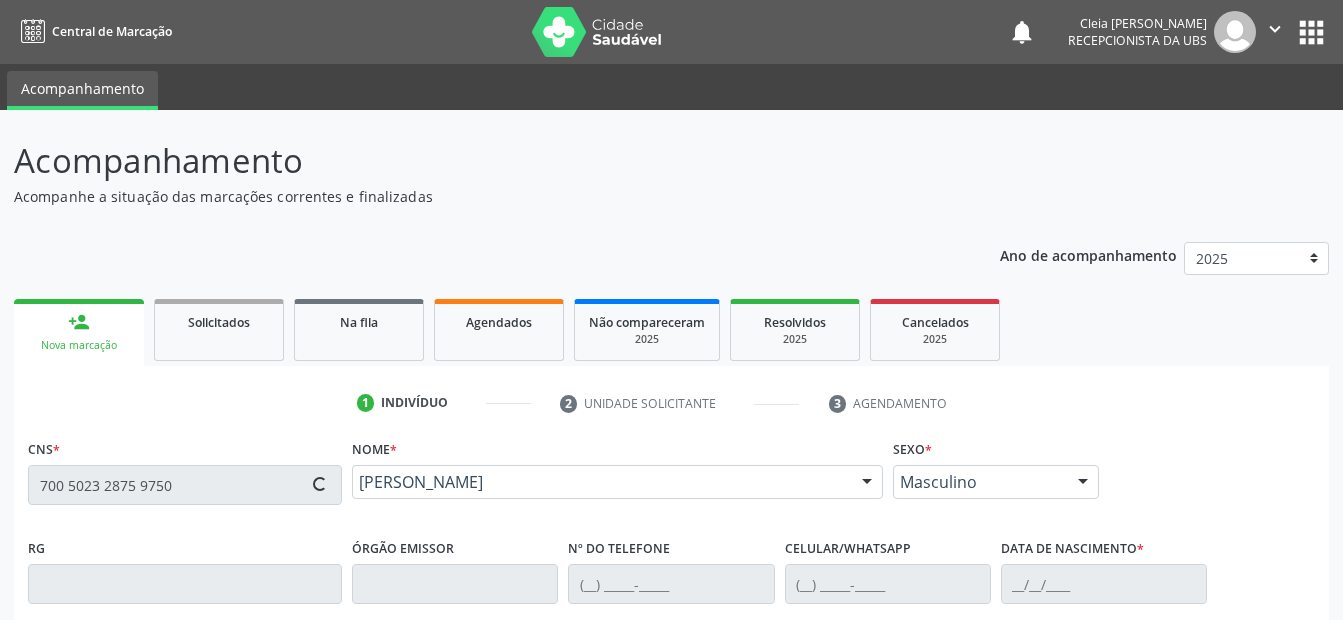 type on "[PHONE_NUMBER]" 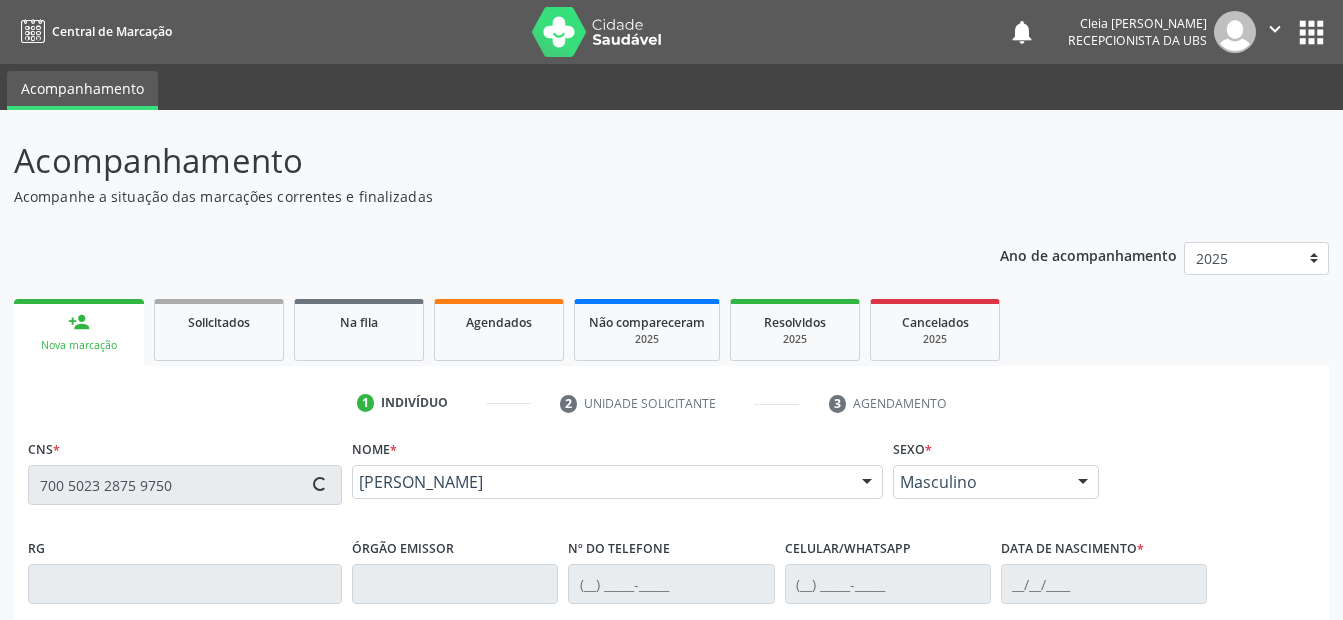 type on "[PERSON_NAME]" 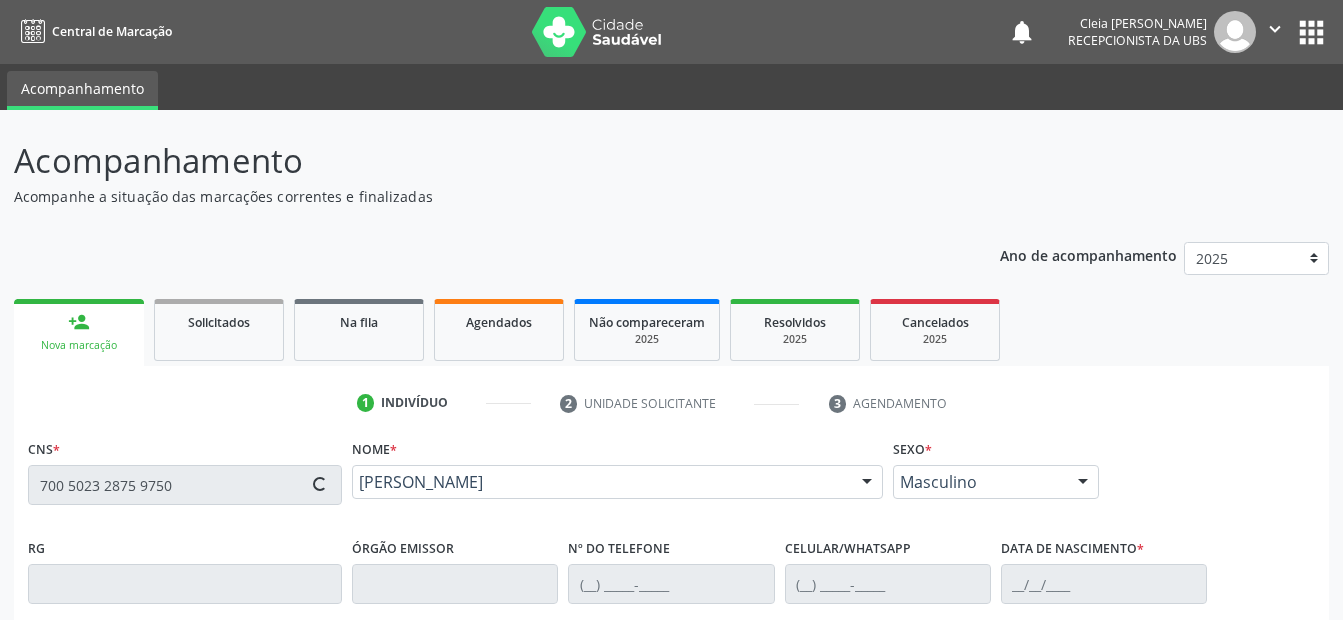 type on "029.836.424-70" 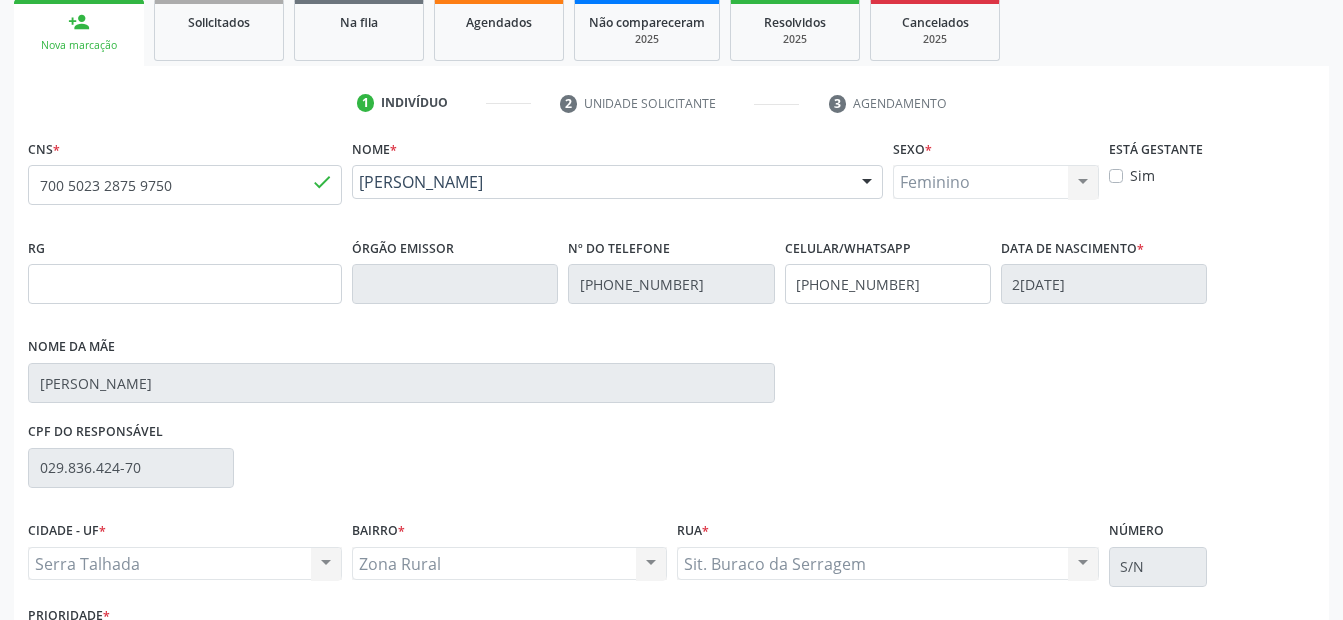 scroll, scrollTop: 450, scrollLeft: 0, axis: vertical 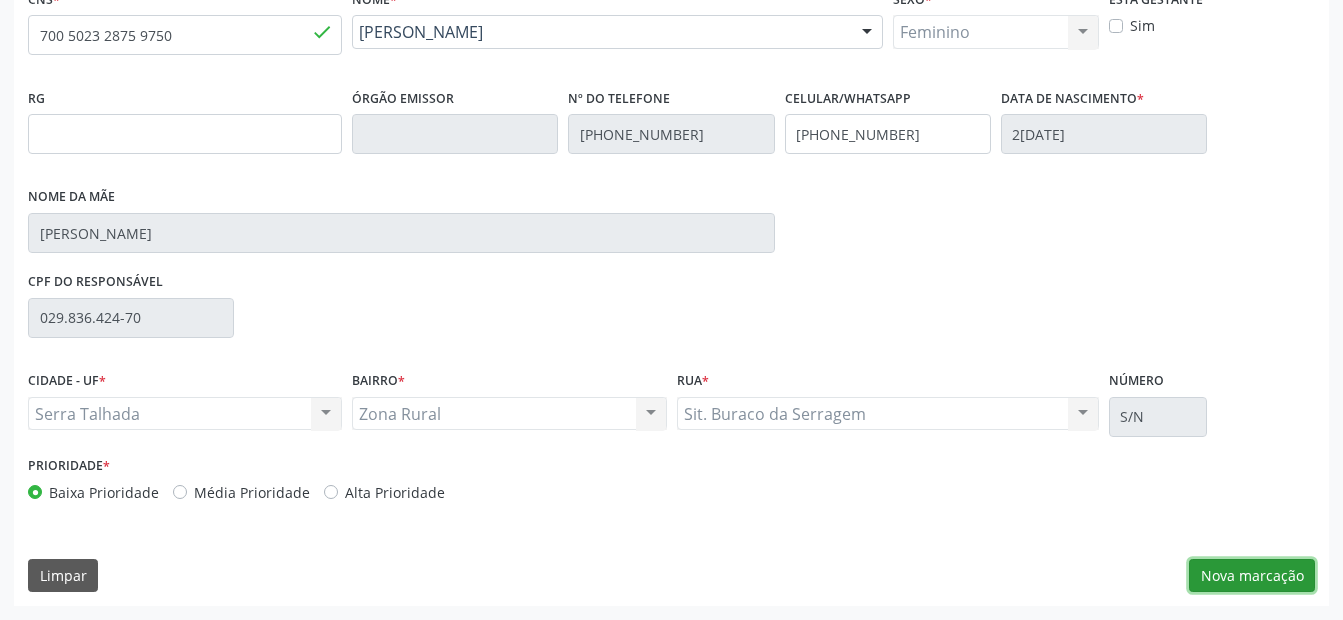 click on "Nova marcação" at bounding box center (1252, 576) 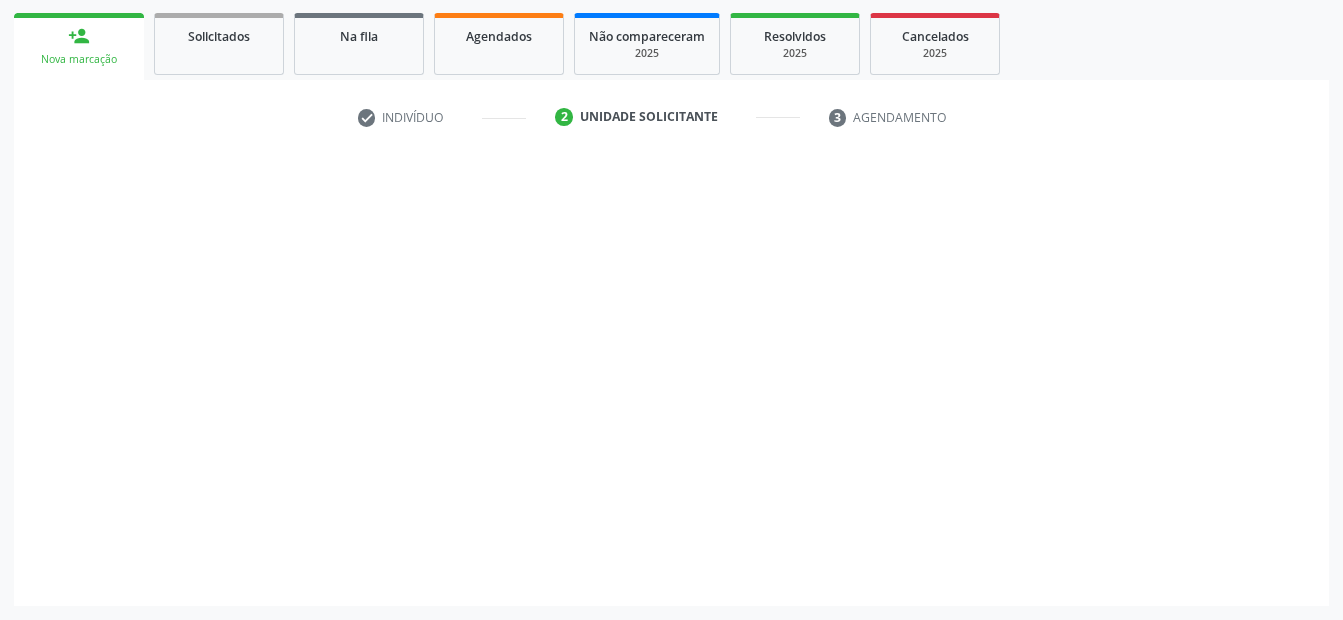 scroll, scrollTop: 286, scrollLeft: 0, axis: vertical 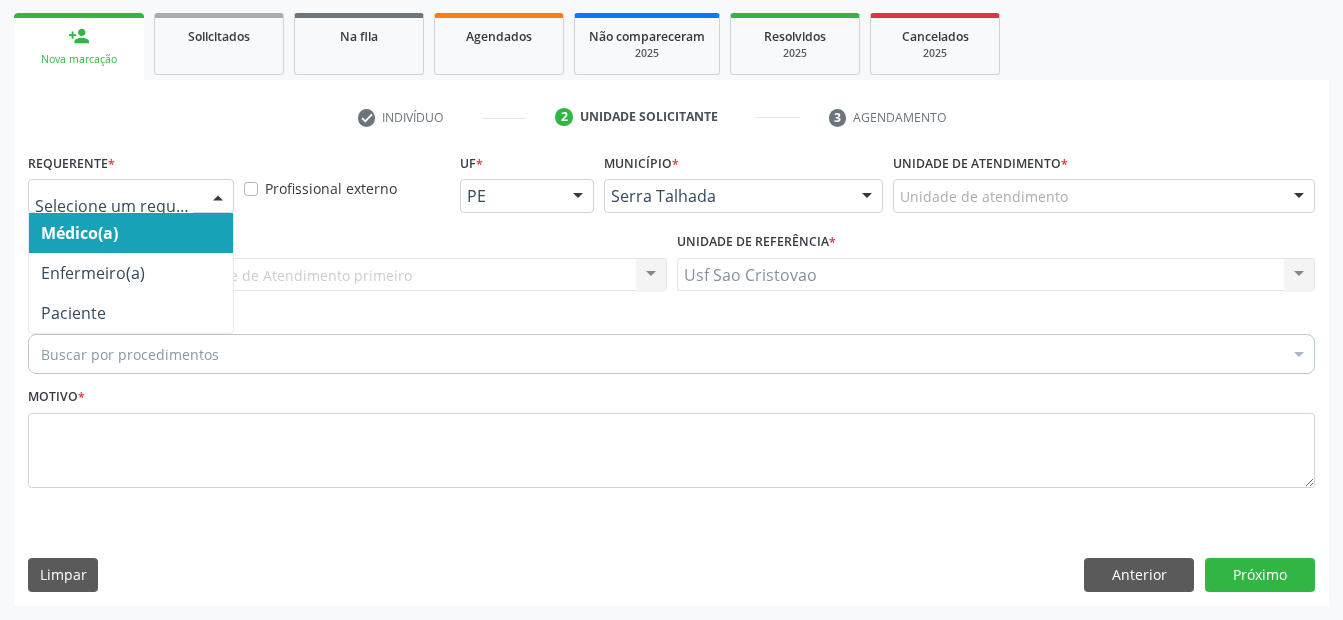 click at bounding box center [218, 197] 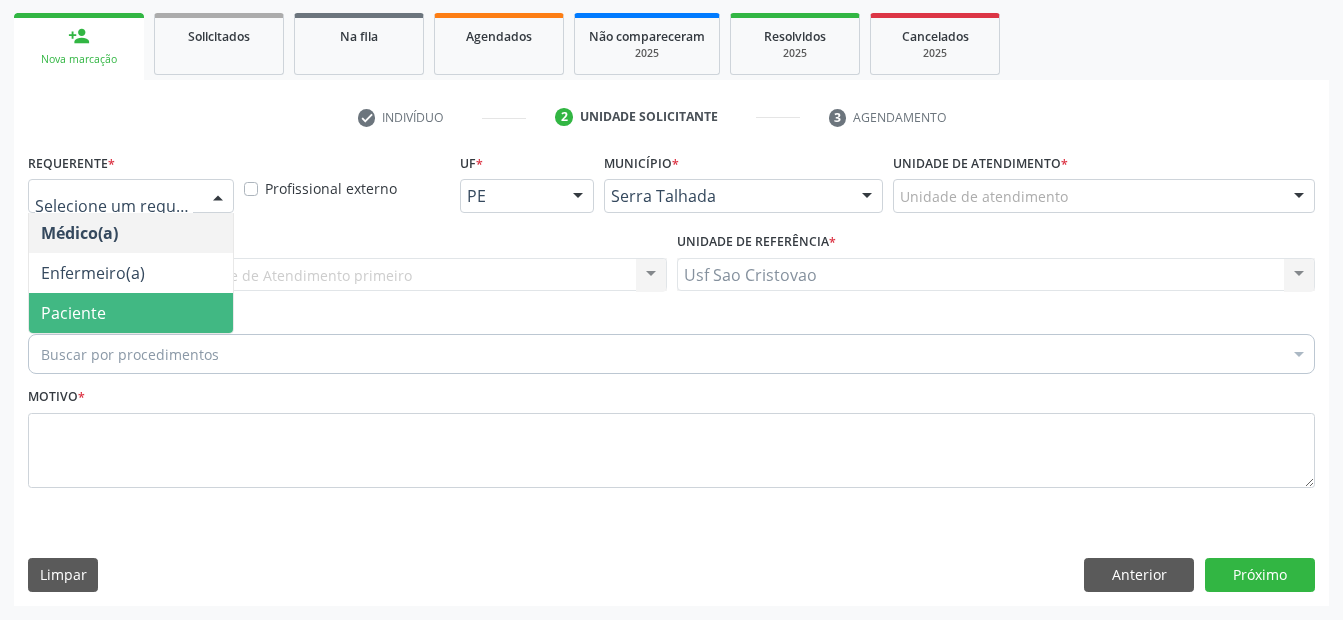 click on "Paciente" at bounding box center (131, 313) 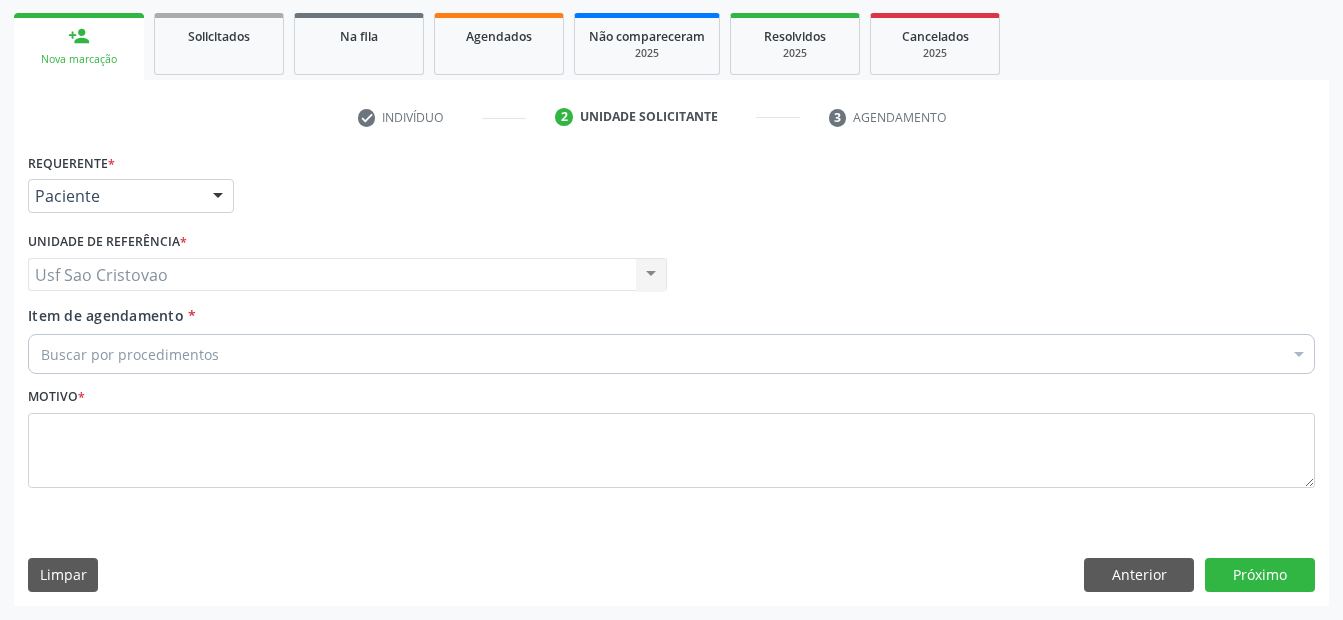click on "Buscar por procedimentos" at bounding box center (671, 354) 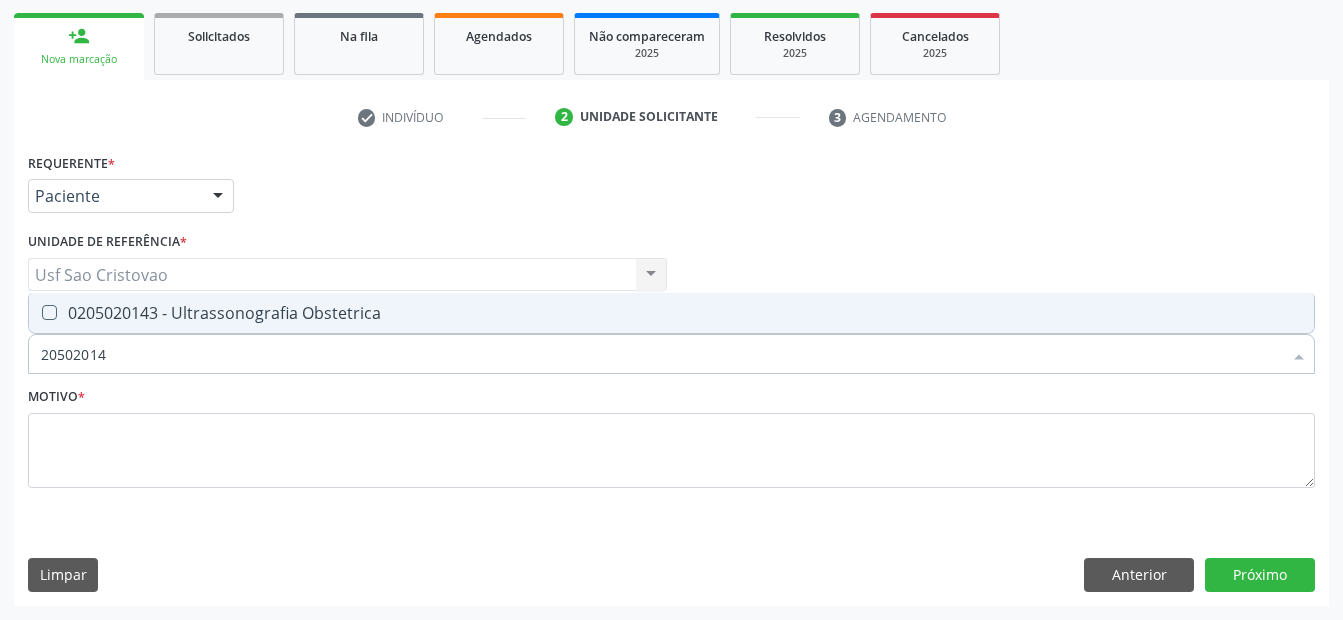 type on "205020143" 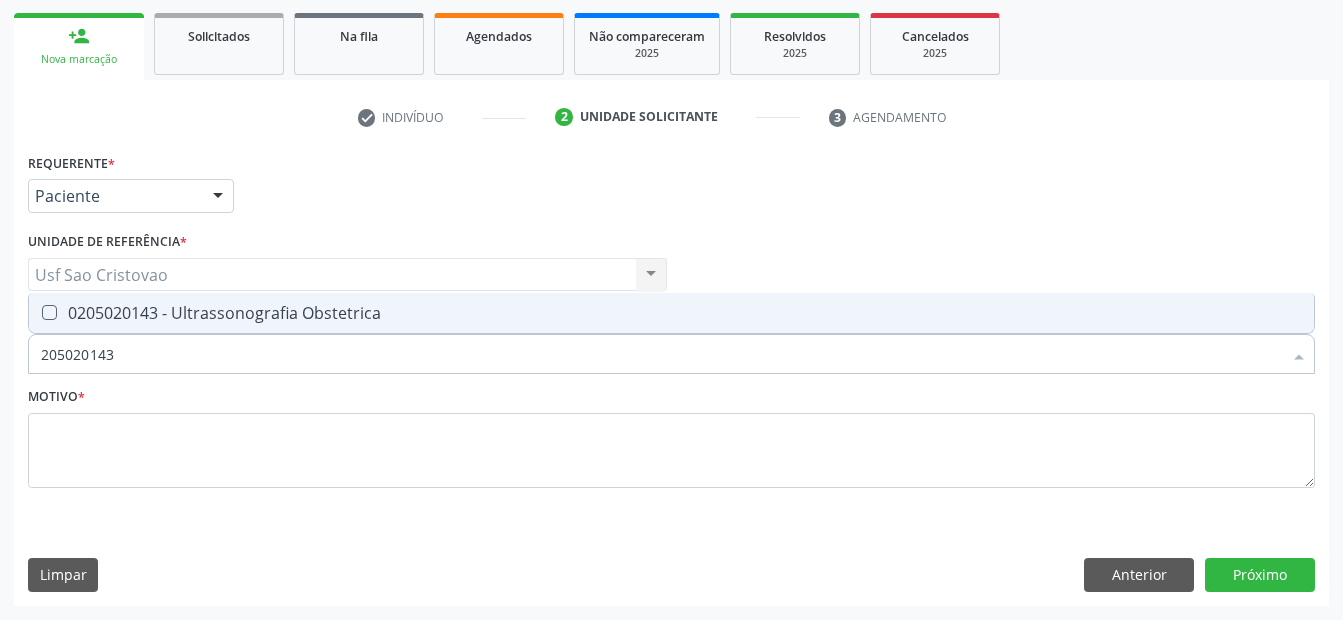 click at bounding box center [49, 312] 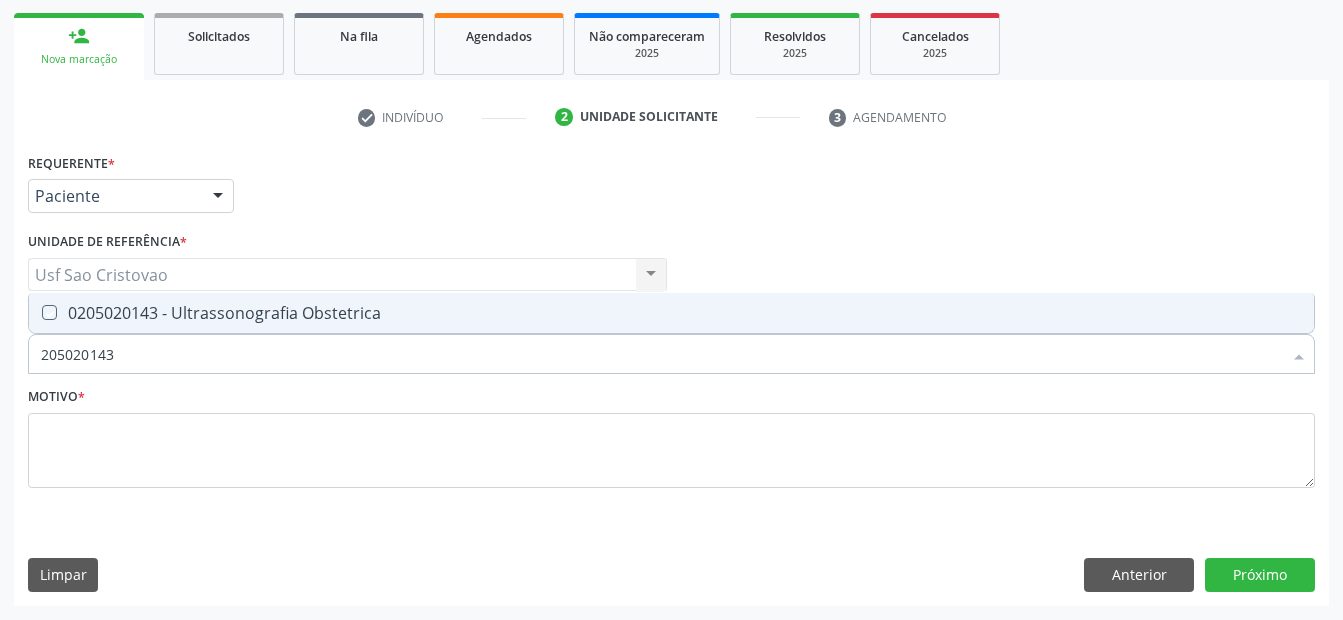 click at bounding box center (35, 312) 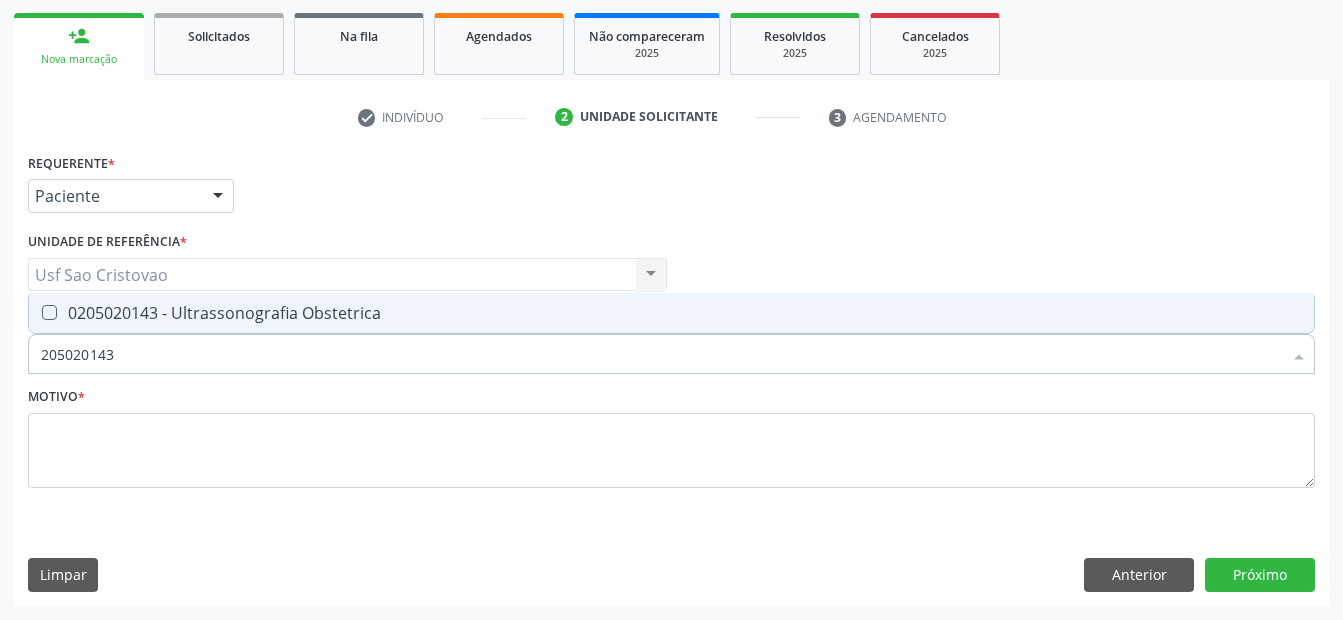 checkbox on "true" 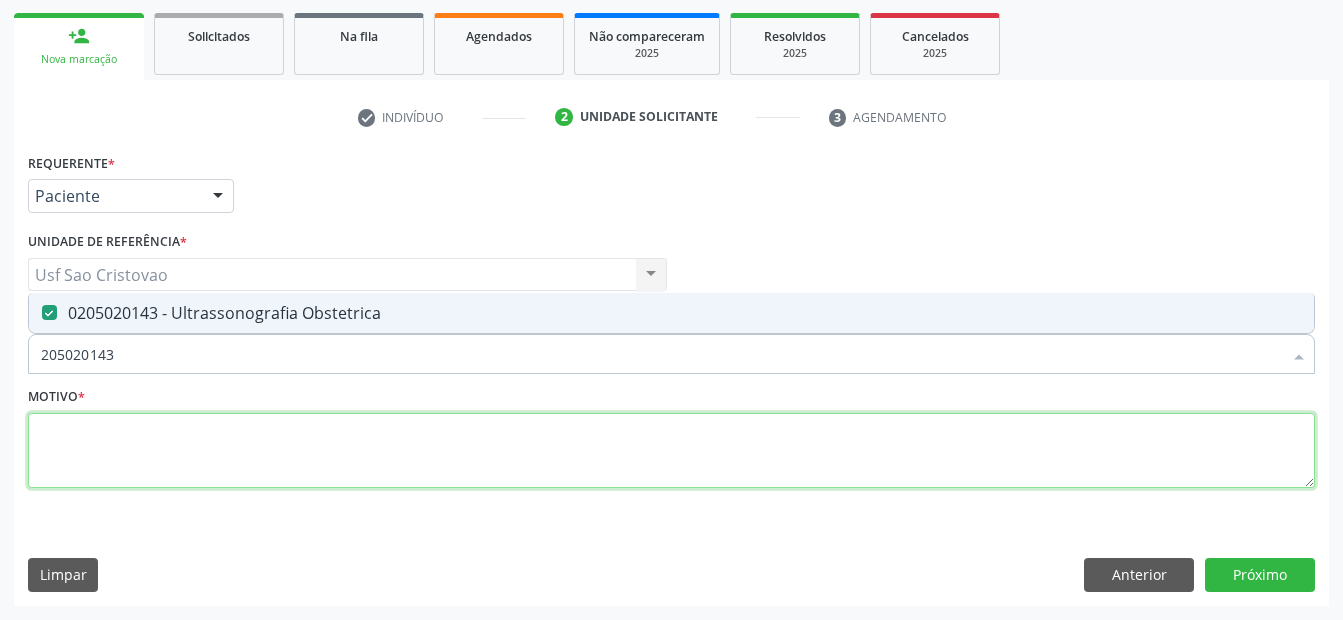 click at bounding box center [671, 451] 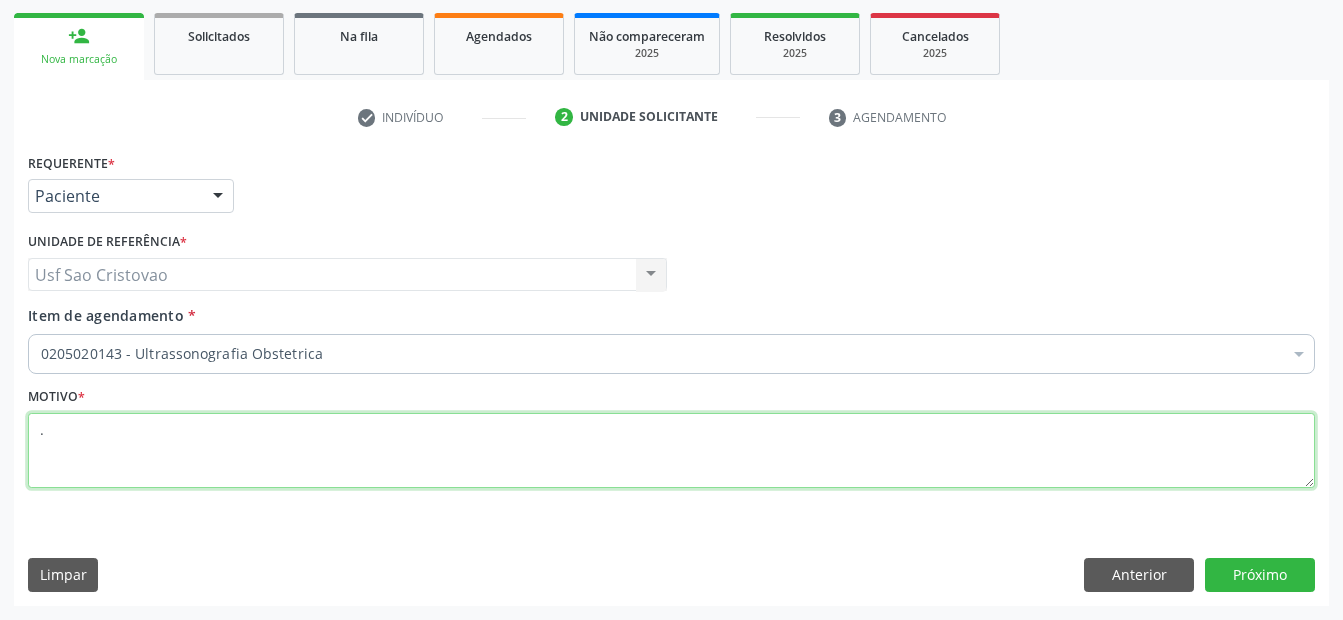 type on "." 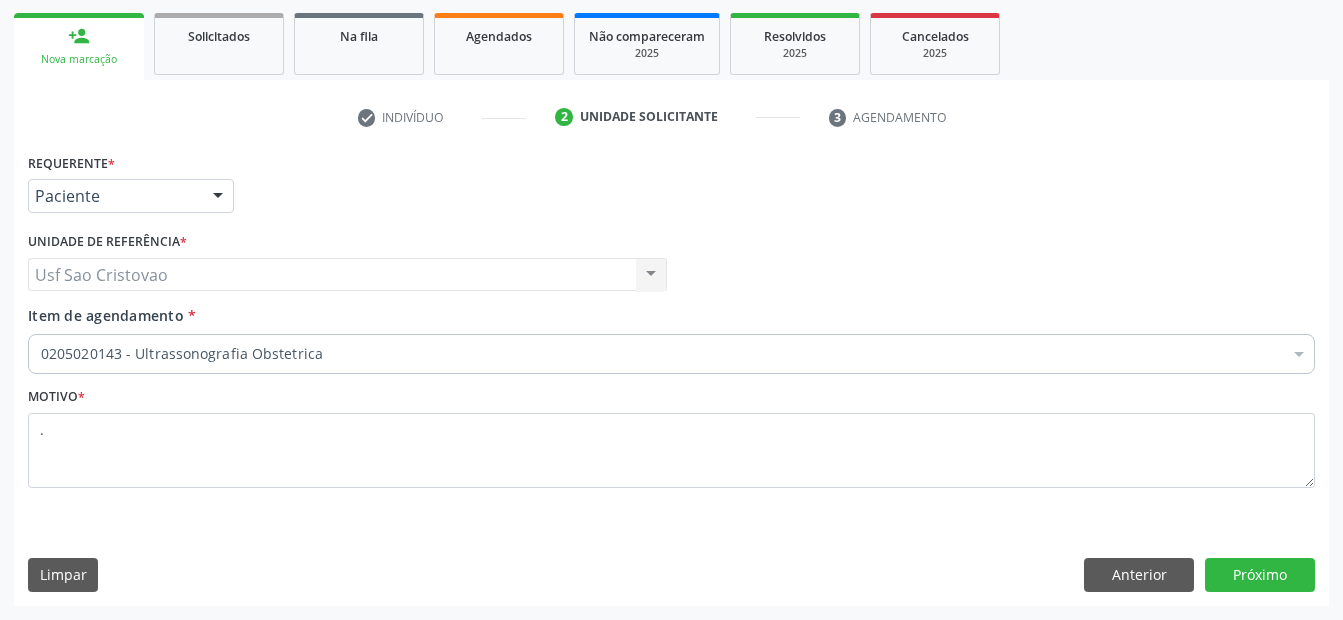 click on "Limpar
Anterior
Próximo" at bounding box center (671, 575) 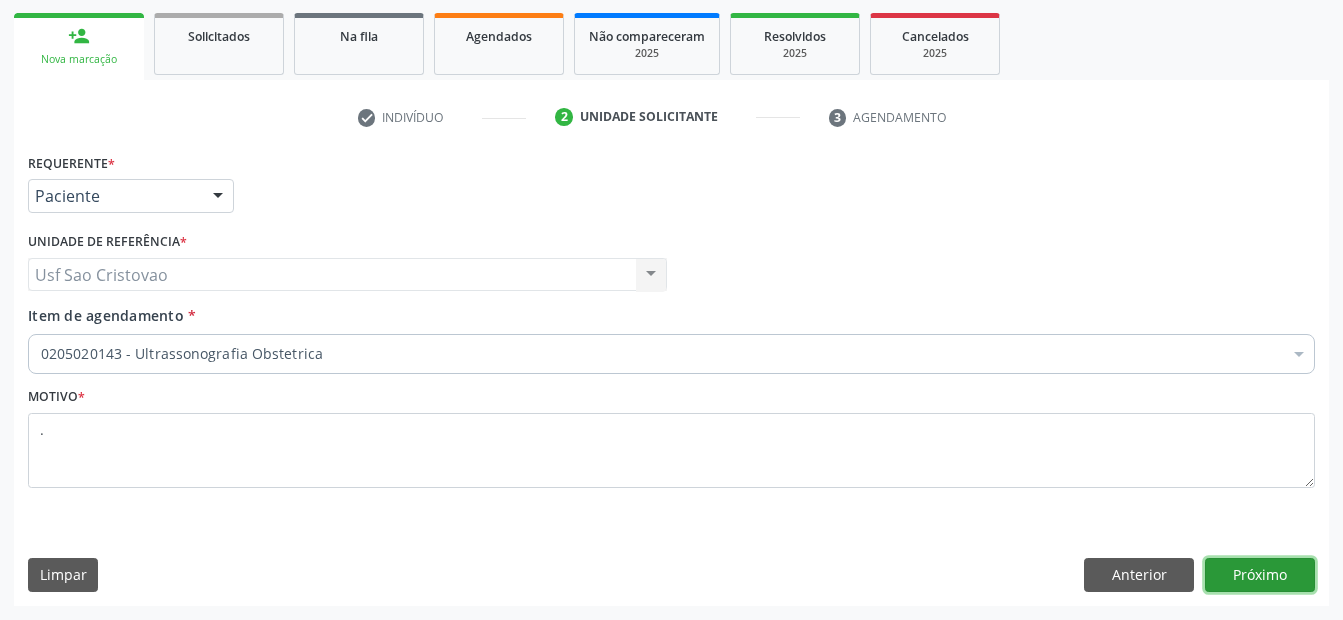 click on "Próximo" at bounding box center [1260, 575] 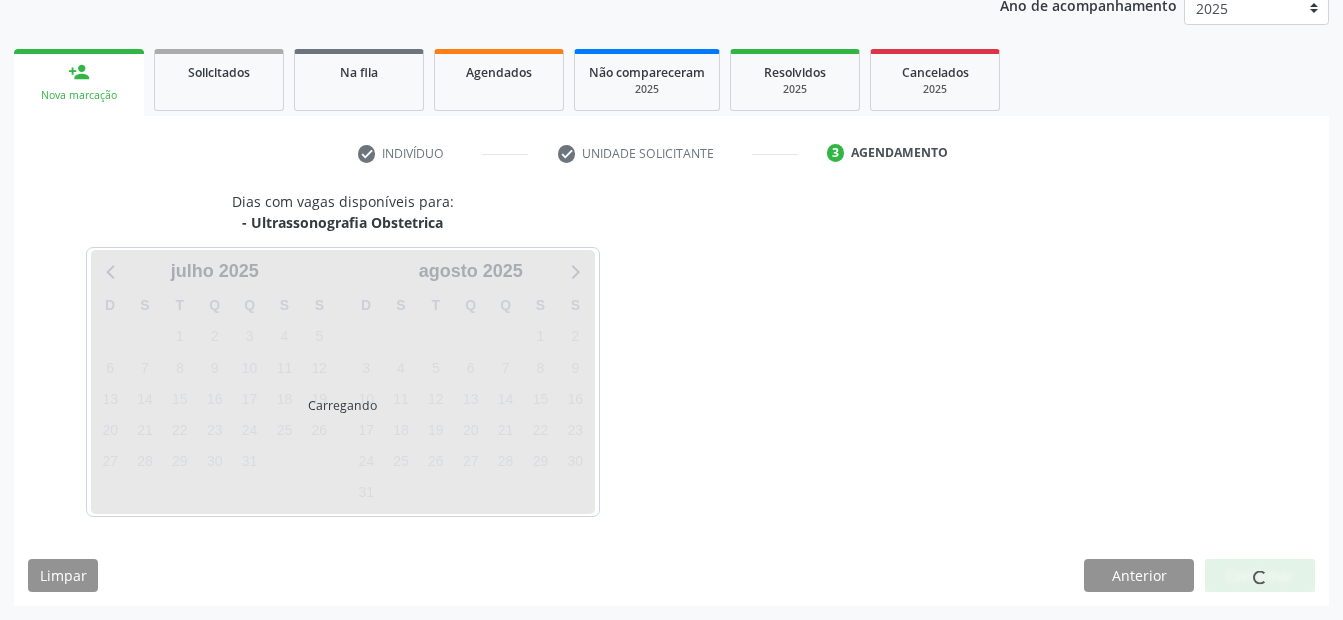 scroll, scrollTop: 250, scrollLeft: 0, axis: vertical 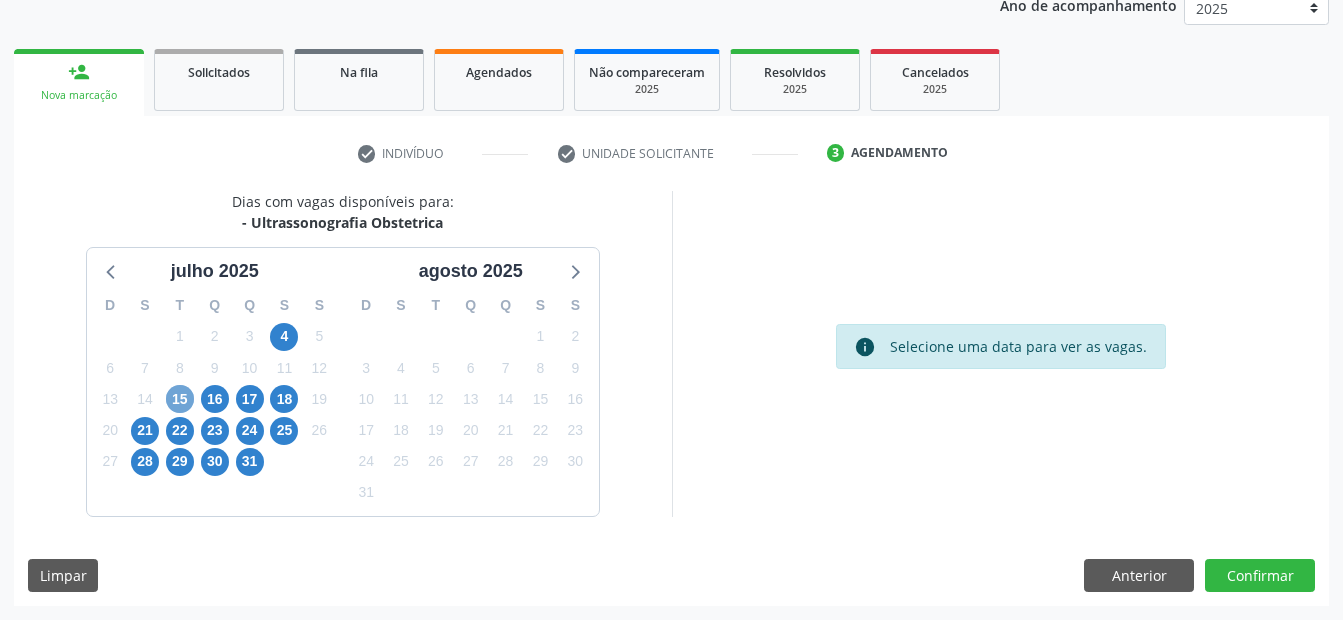 click on "15" at bounding box center [180, 399] 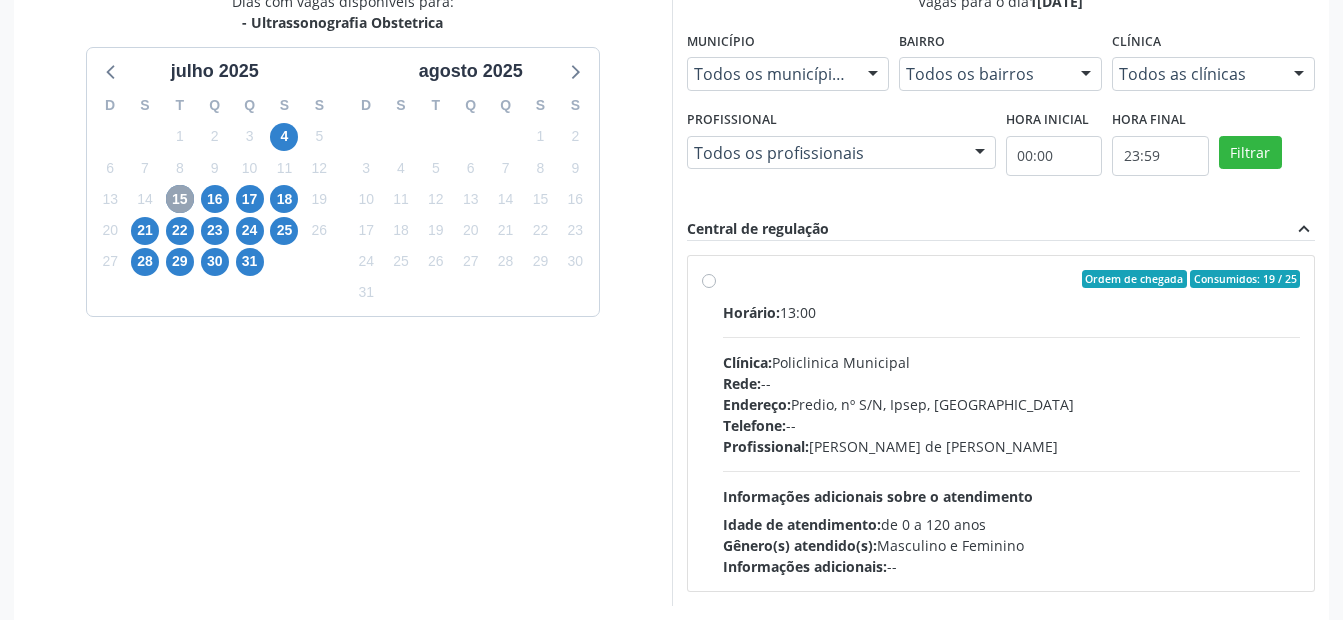 scroll, scrollTop: 539, scrollLeft: 0, axis: vertical 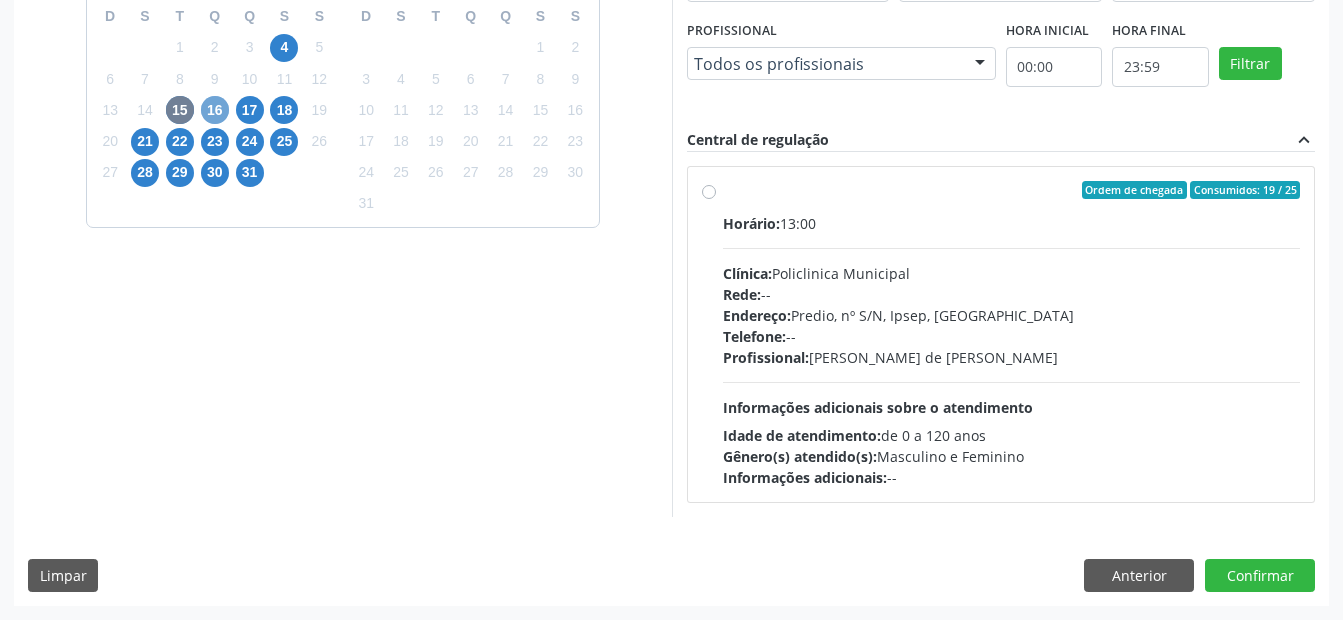 click on "16" at bounding box center (215, 110) 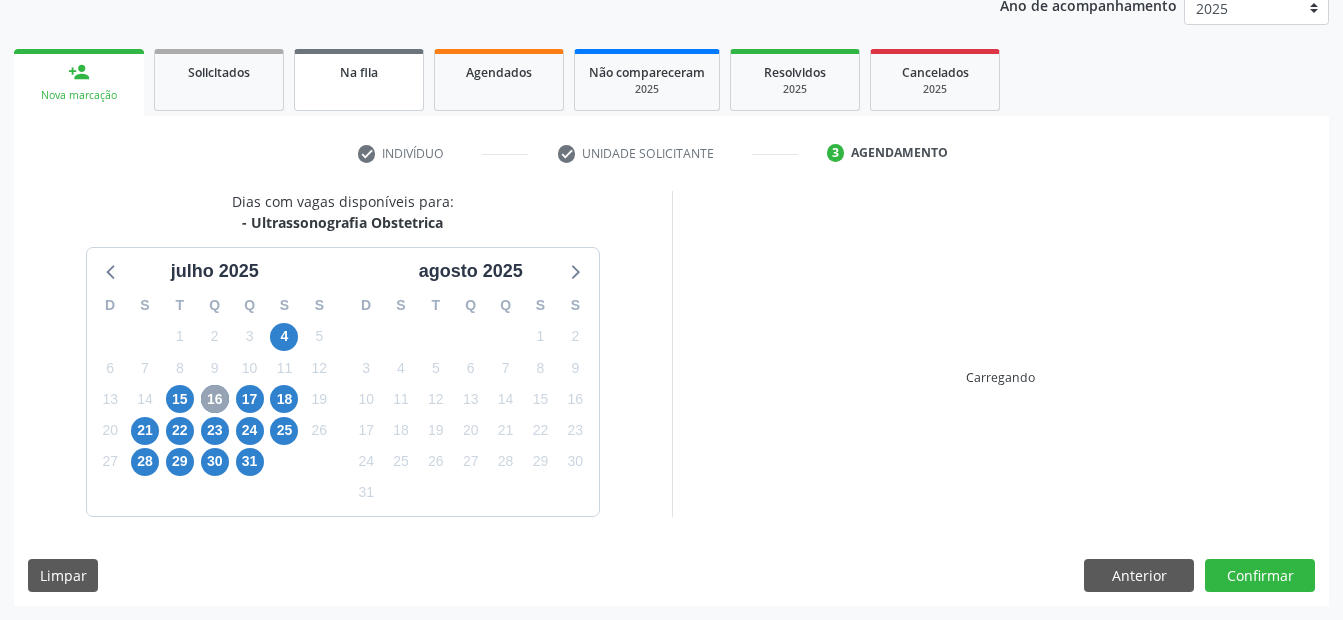 scroll, scrollTop: 539, scrollLeft: 0, axis: vertical 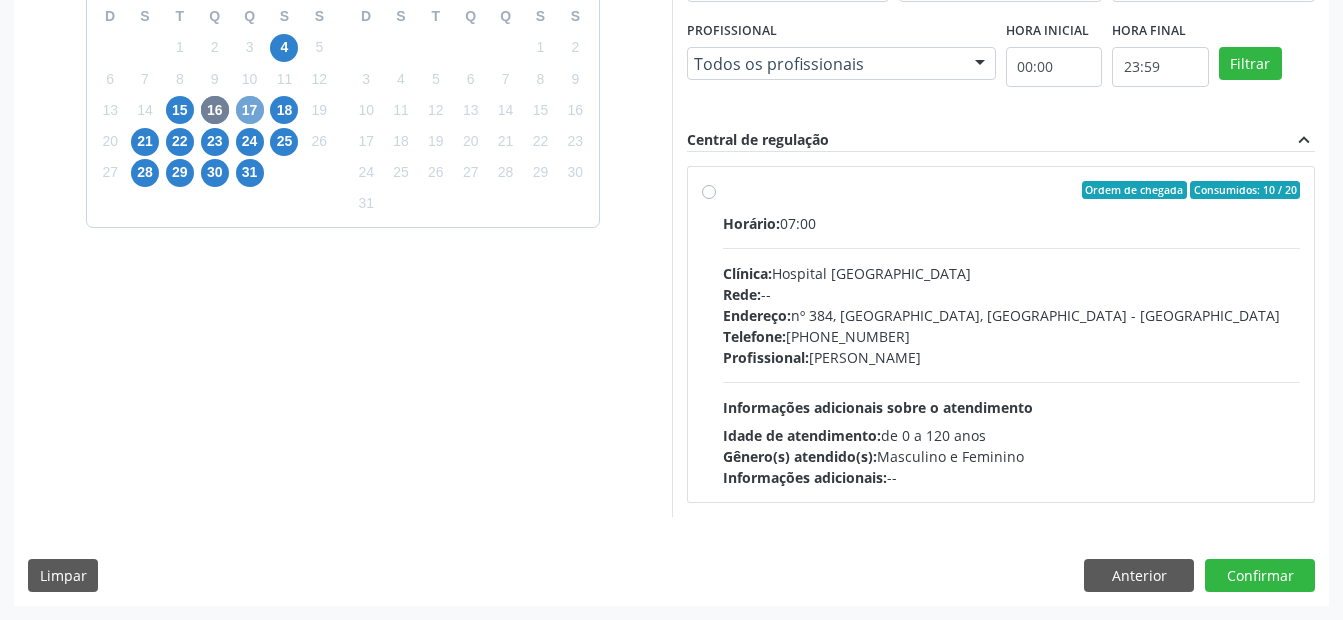 click on "17" at bounding box center [250, 110] 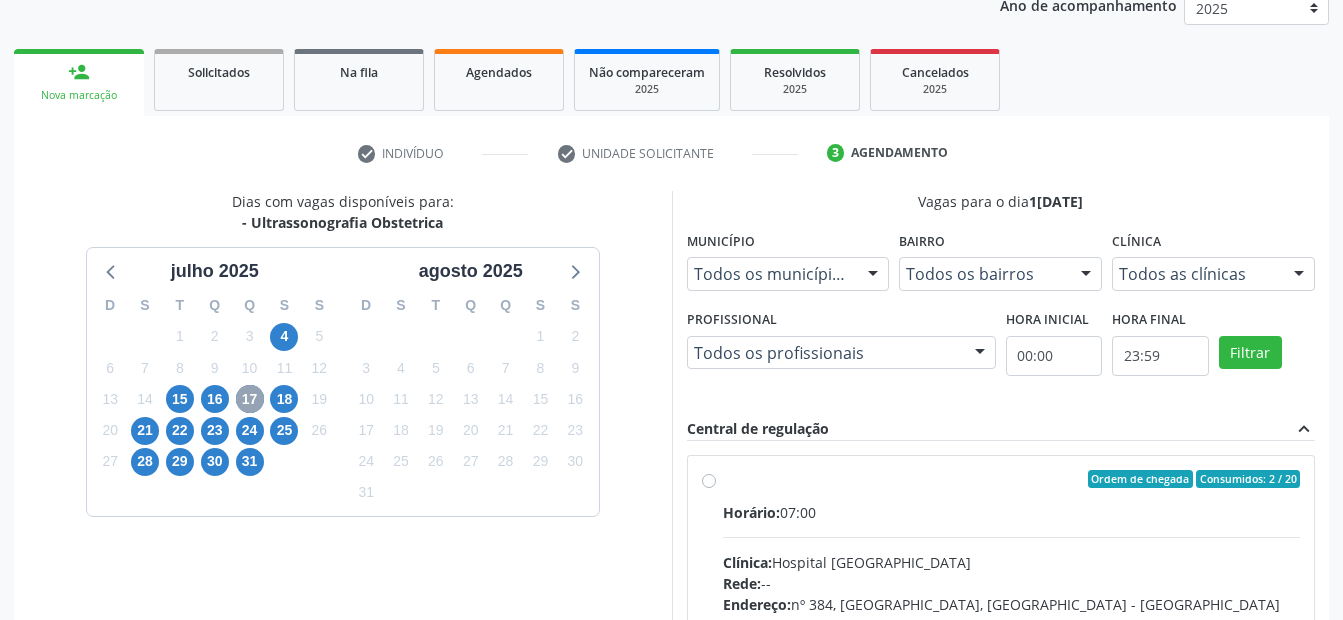 scroll, scrollTop: 539, scrollLeft: 0, axis: vertical 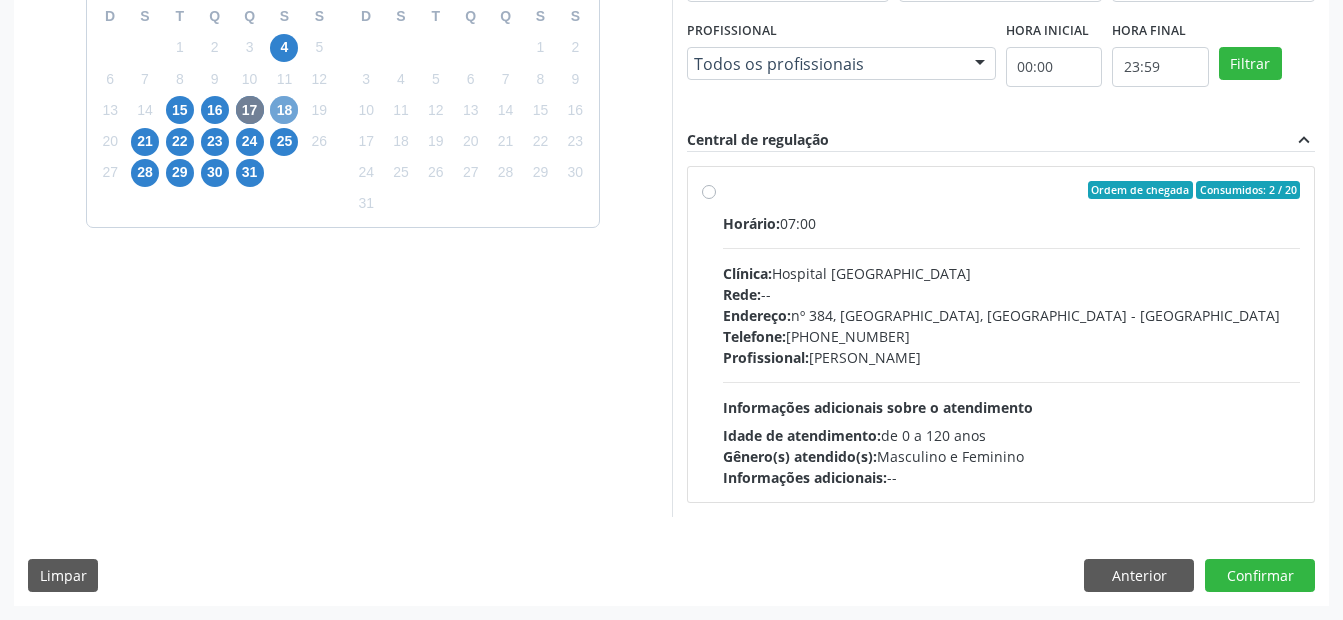 click on "18" at bounding box center (284, 110) 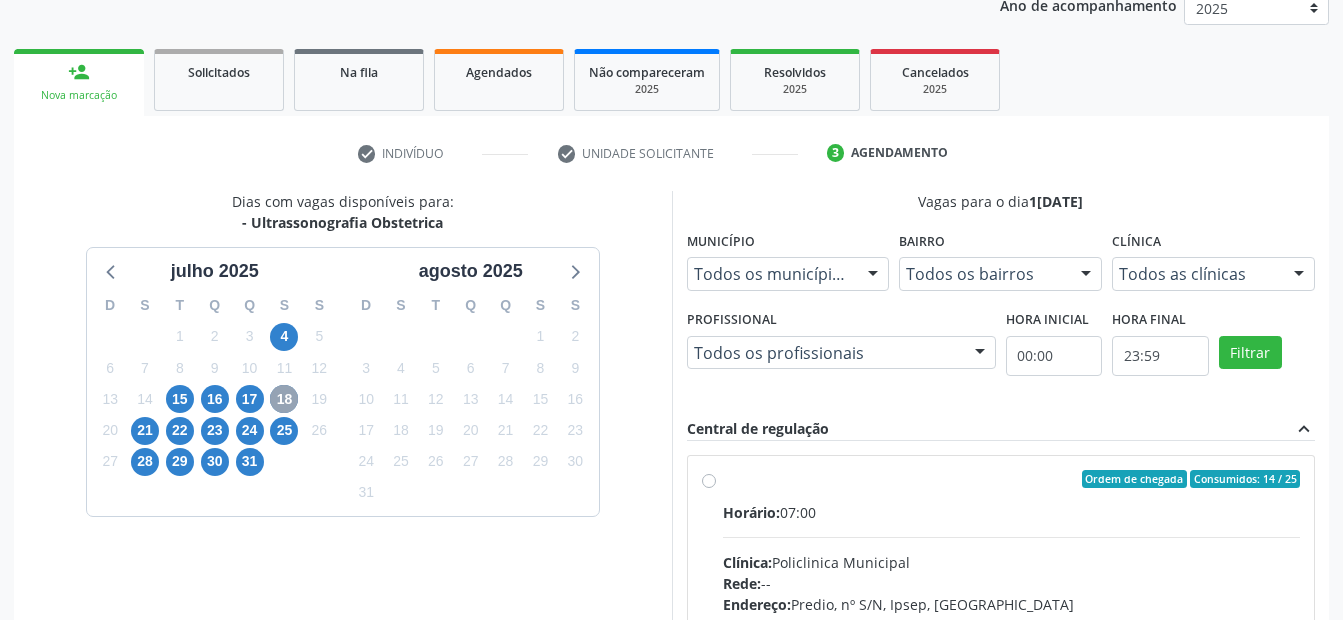 scroll, scrollTop: 539, scrollLeft: 0, axis: vertical 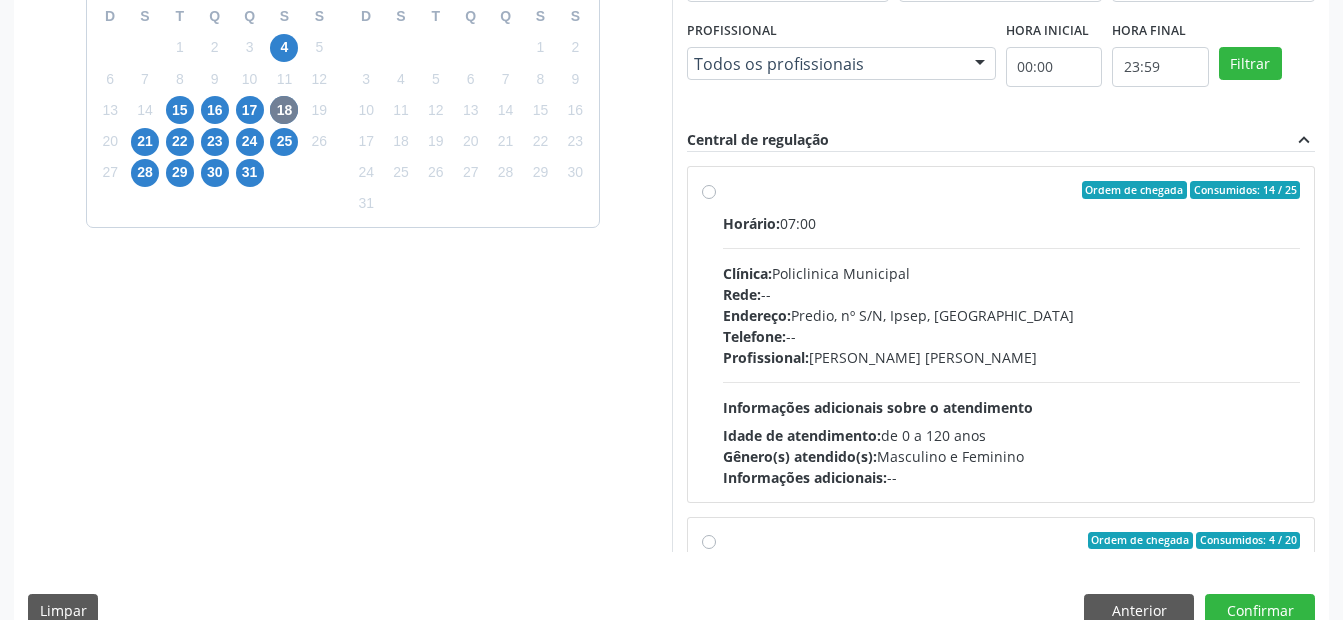 click on "Ordem de chegada
Consumidos: 14 / 25
Horário:   07:00
Clínica:  Policlinica Municipal
Rede:
--
Endereço:   Predio, nº S/N, Ipsep, [GEOGRAPHIC_DATA] - PE
Telefone:   --
Profissional:
[PERSON_NAME] [PERSON_NAME]
Informações adicionais sobre o atendimento
Idade de atendimento:
de 0 a 120 anos
Gênero(s) atendido(s):
Masculino e Feminino
Informações adicionais:
--" at bounding box center (1012, 334) 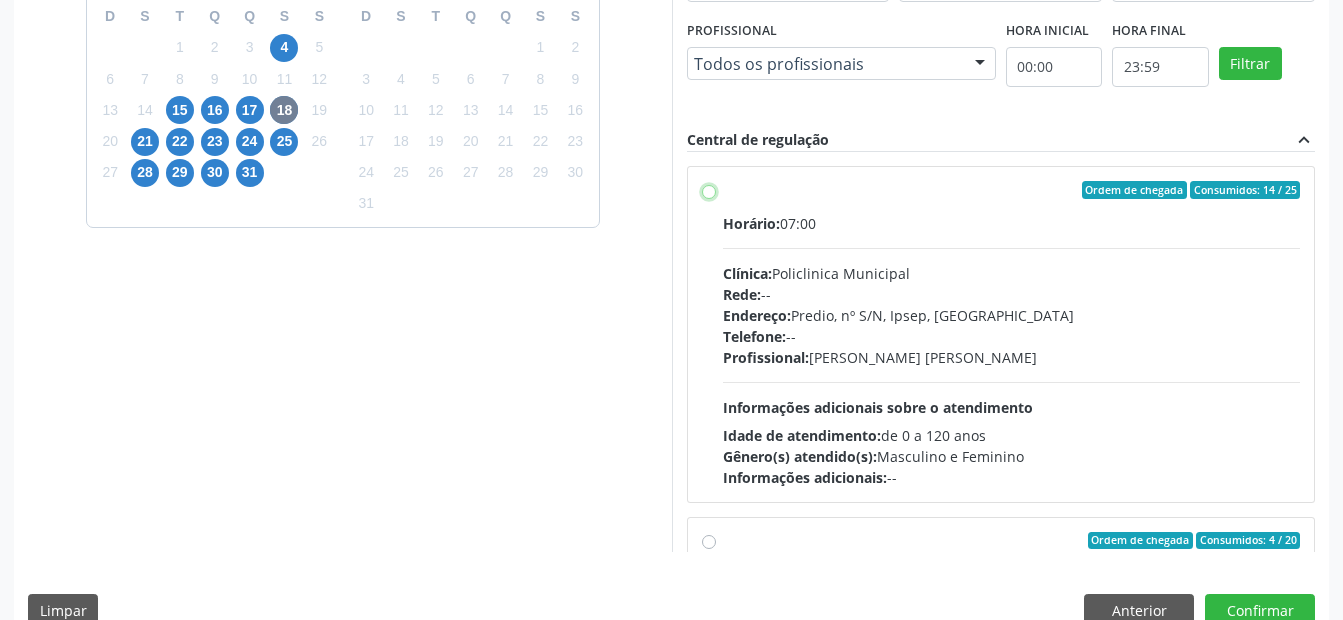 click on "Ordem de chegada
Consumidos: 14 / 25
Horário:   07:00
Clínica:  Policlinica Municipal
Rede:
--
Endereço:   Predio, nº S/N, Ipsep, [GEOGRAPHIC_DATA] - PE
Telefone:   --
Profissional:
[PERSON_NAME] [PERSON_NAME]
Informações adicionais sobre o atendimento
Idade de atendimento:
de 0 a 120 anos
Gênero(s) atendido(s):
Masculino e Feminino
Informações adicionais:
--" at bounding box center [709, 190] 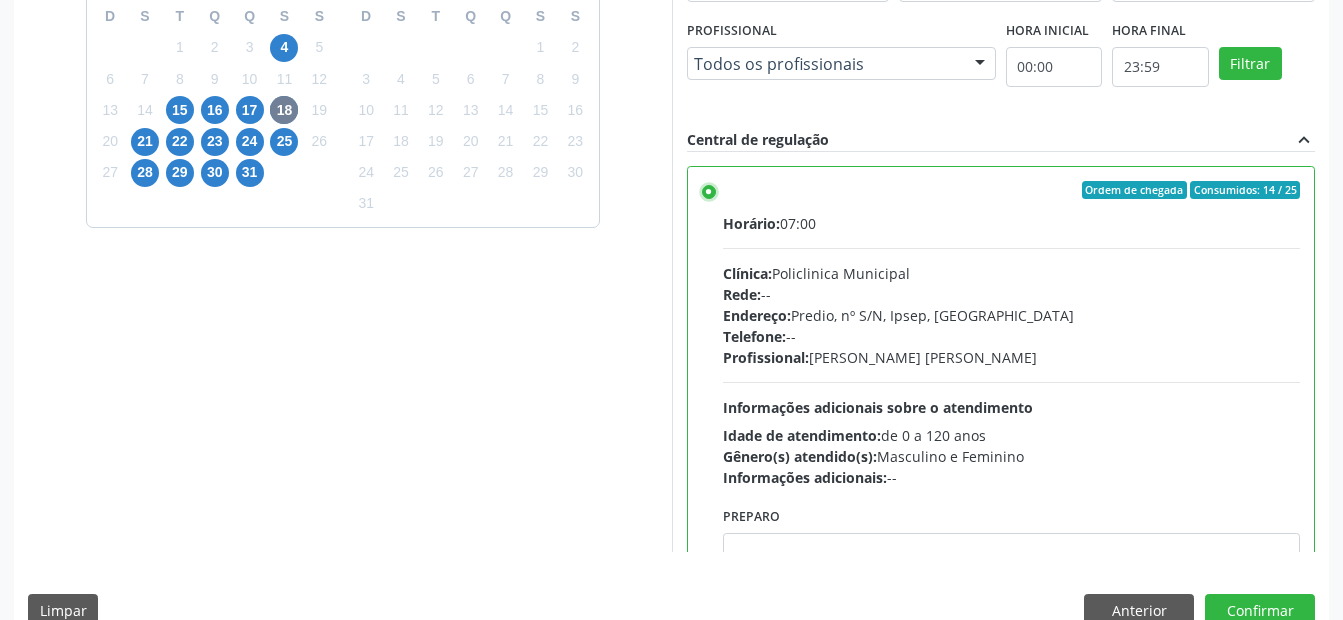 scroll, scrollTop: 575, scrollLeft: 0, axis: vertical 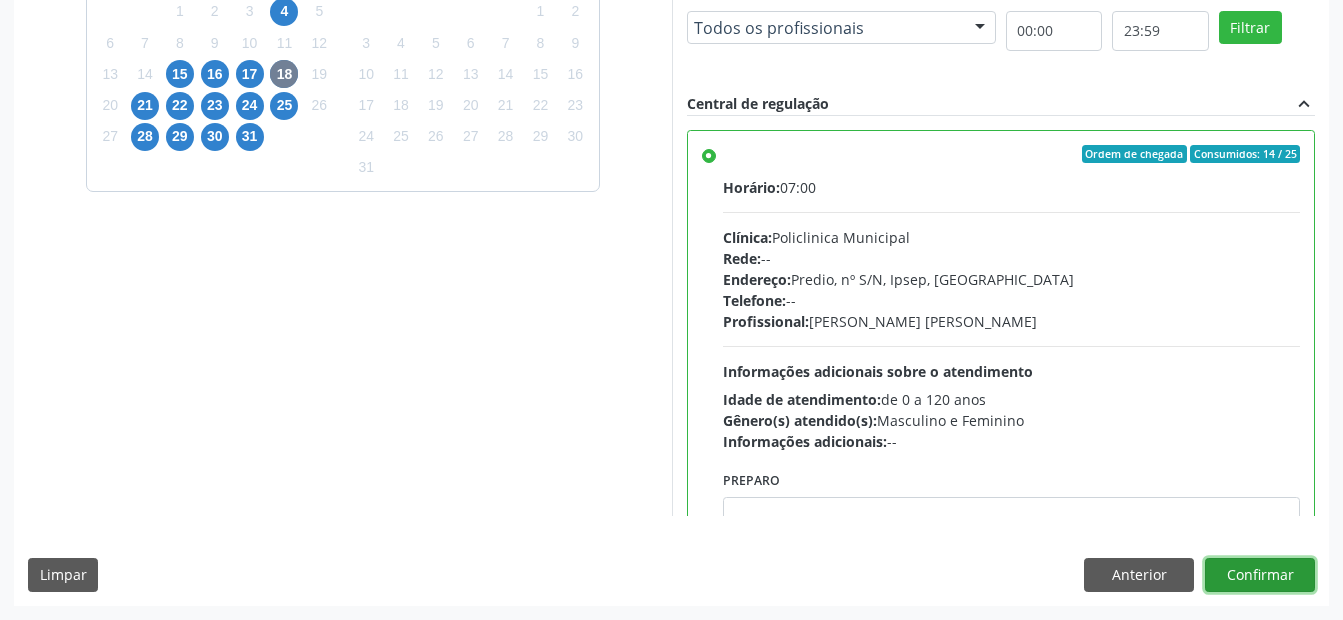 click on "Confirmar" at bounding box center (1260, 575) 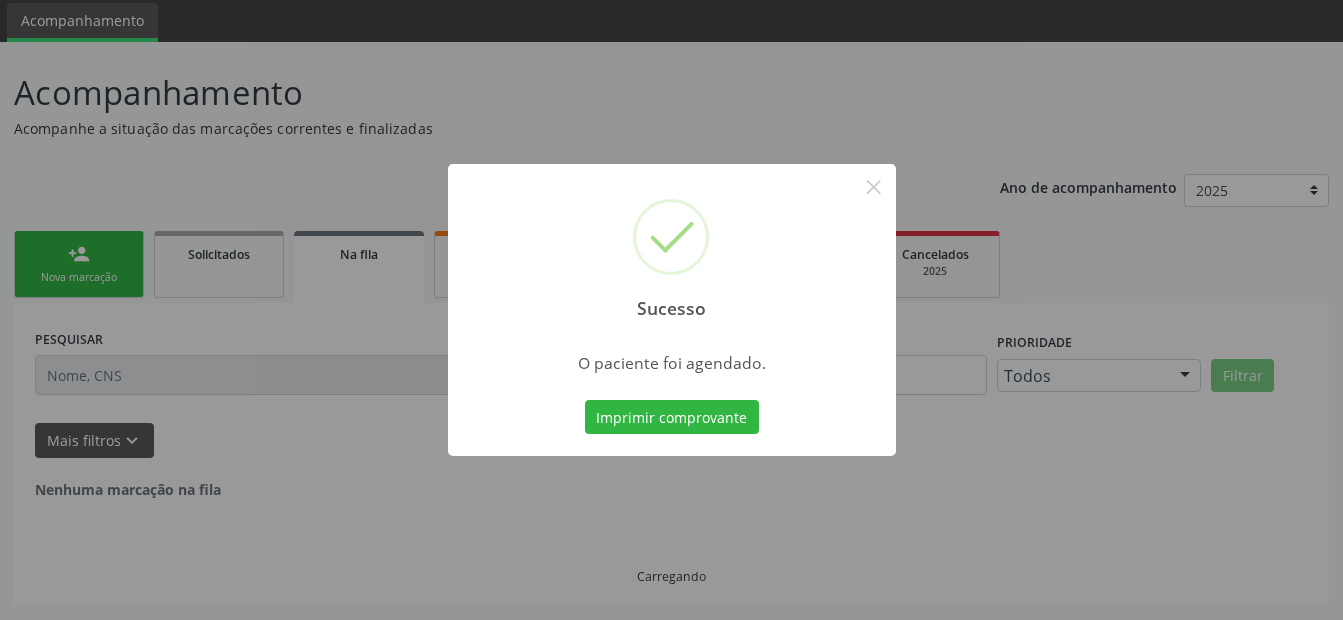 scroll, scrollTop: 0, scrollLeft: 0, axis: both 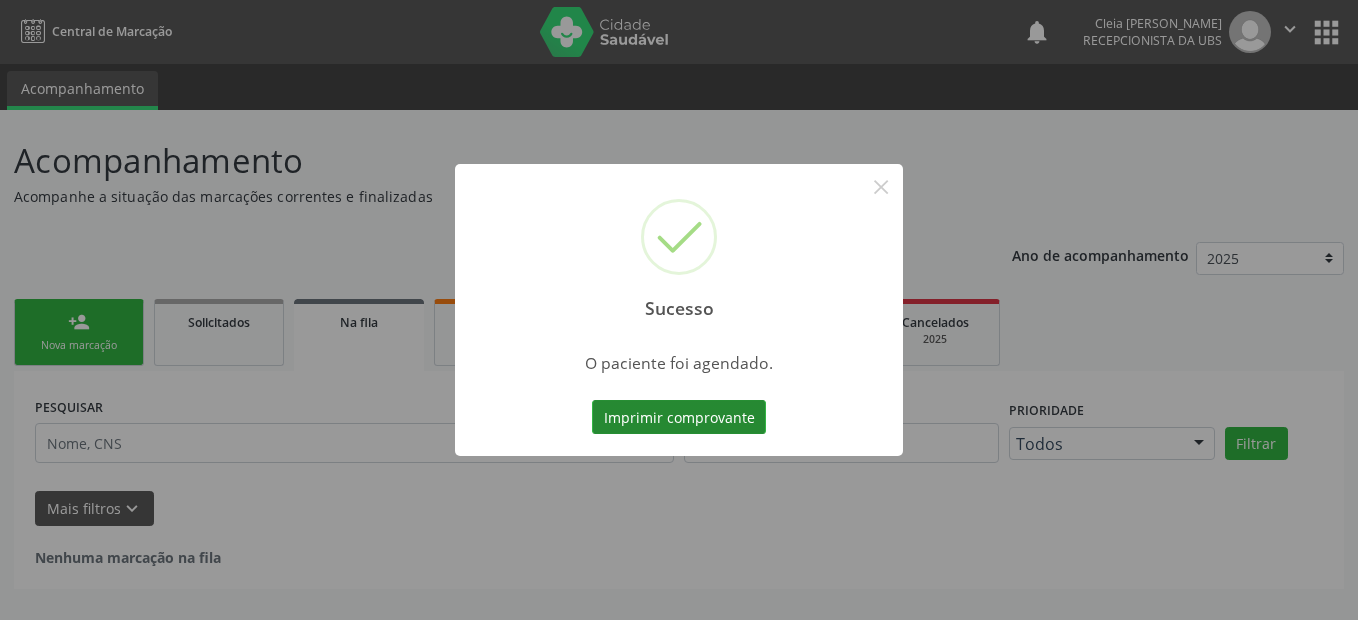 click on "Imprimir comprovante" at bounding box center (679, 417) 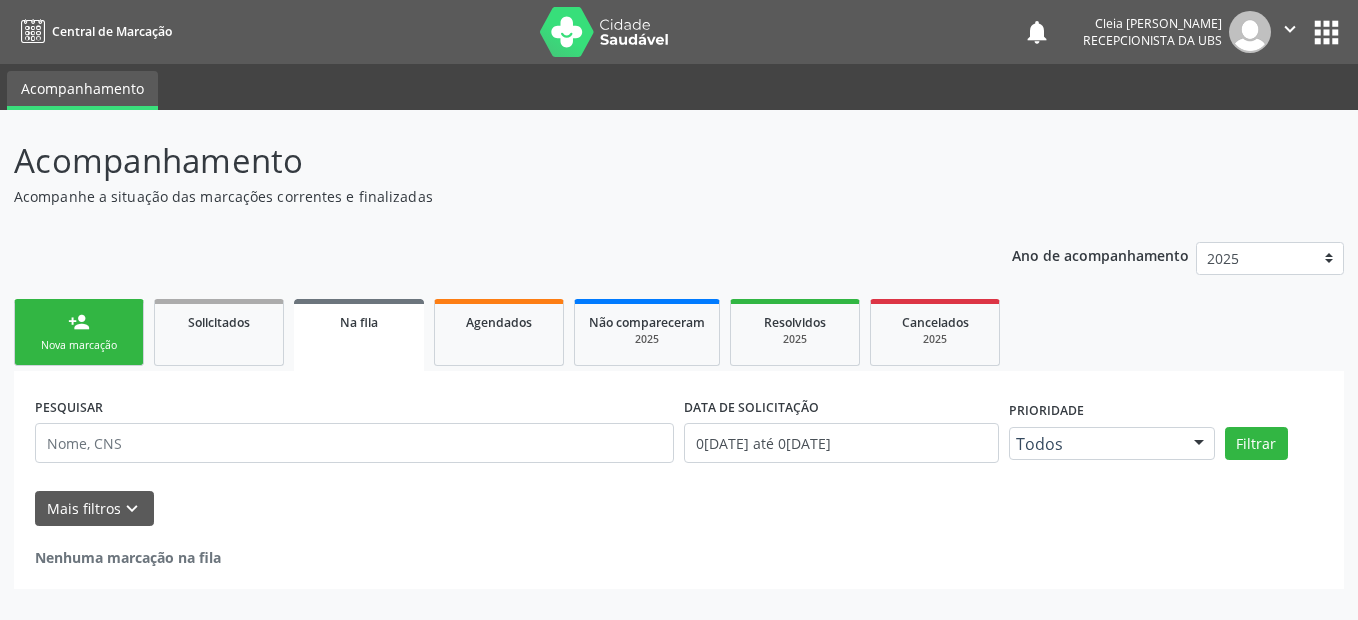 click on "Nova marcação" at bounding box center [79, 345] 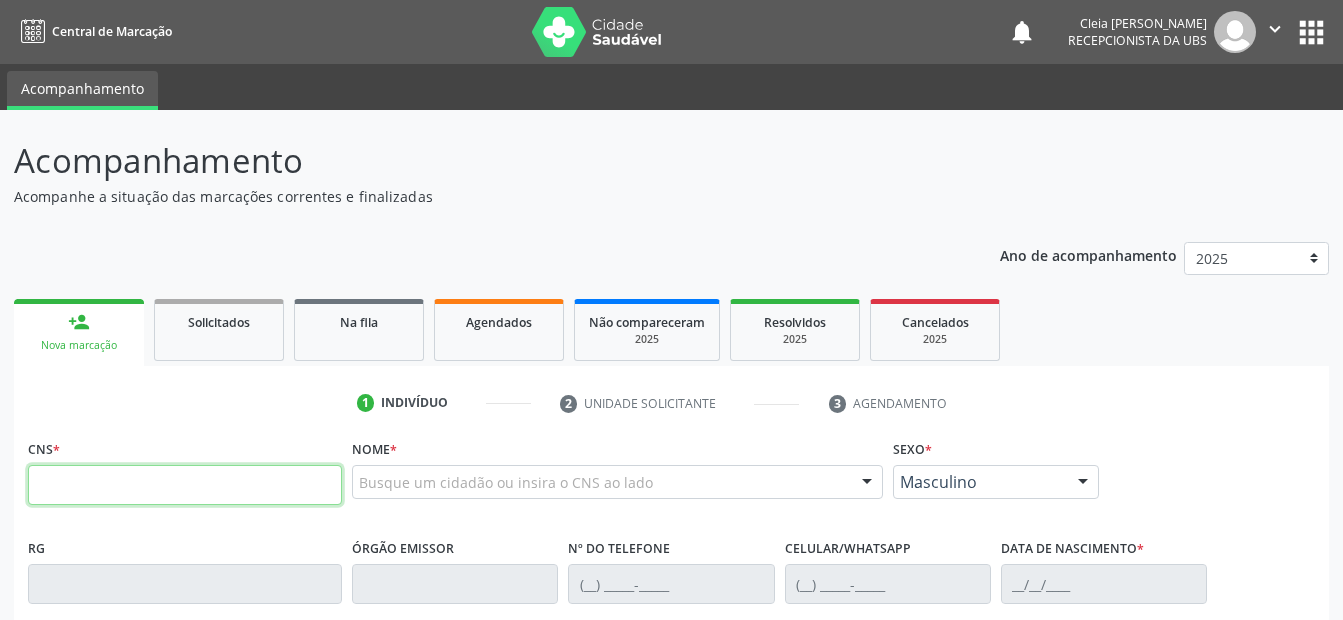 click at bounding box center (185, 485) 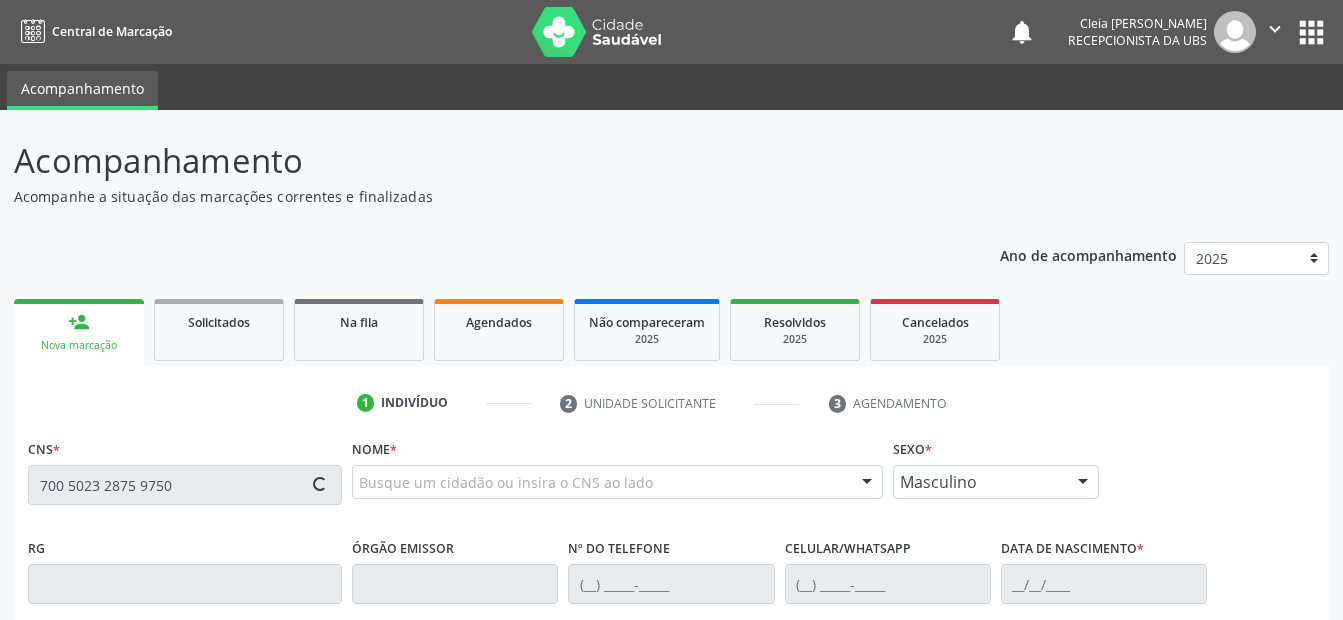 type on "700 5023 2875 9750" 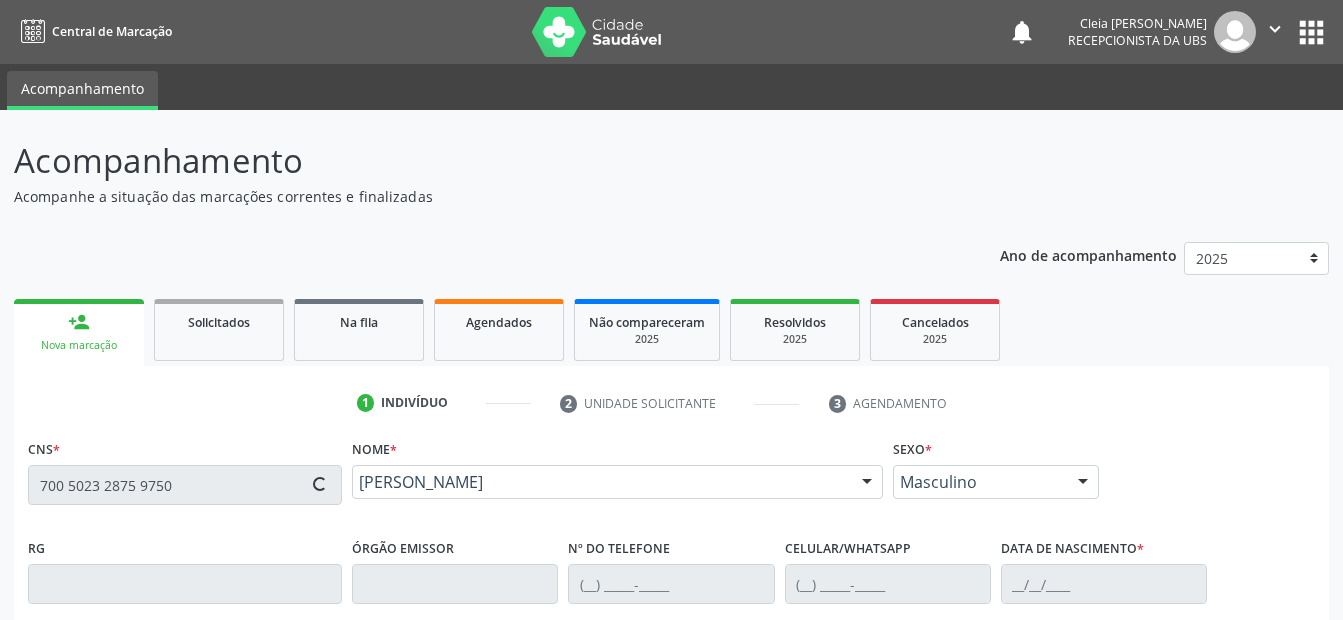 type on "[PHONE_NUMBER]" 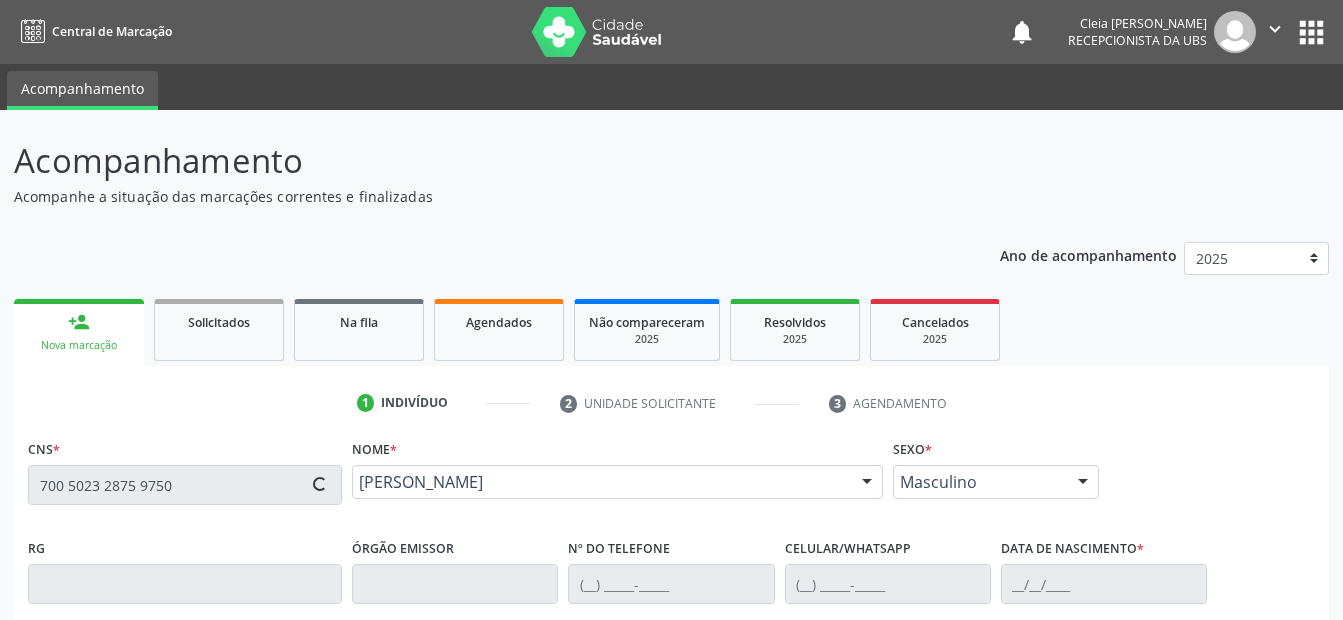 type on "[PHONE_NUMBER]" 